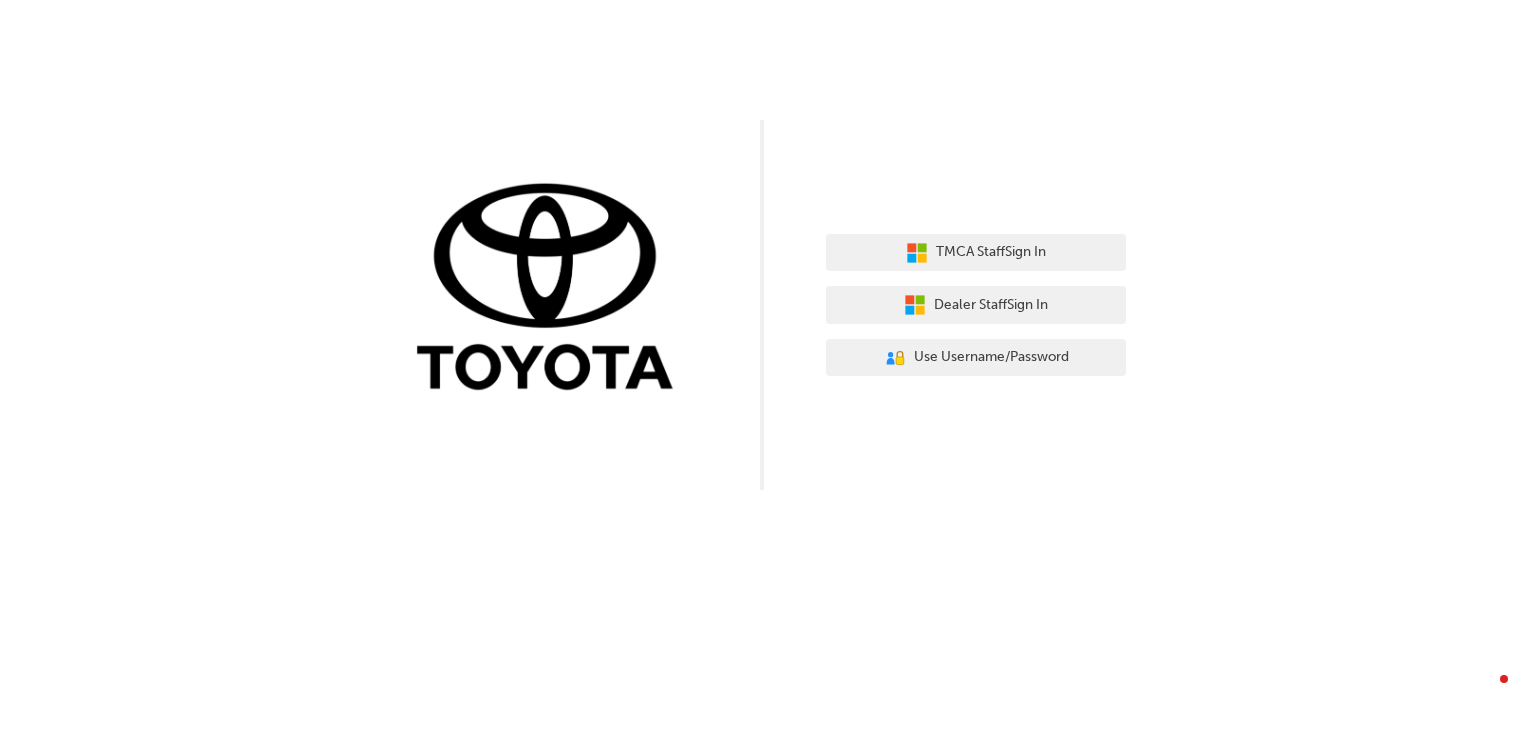 scroll, scrollTop: 0, scrollLeft: 0, axis: both 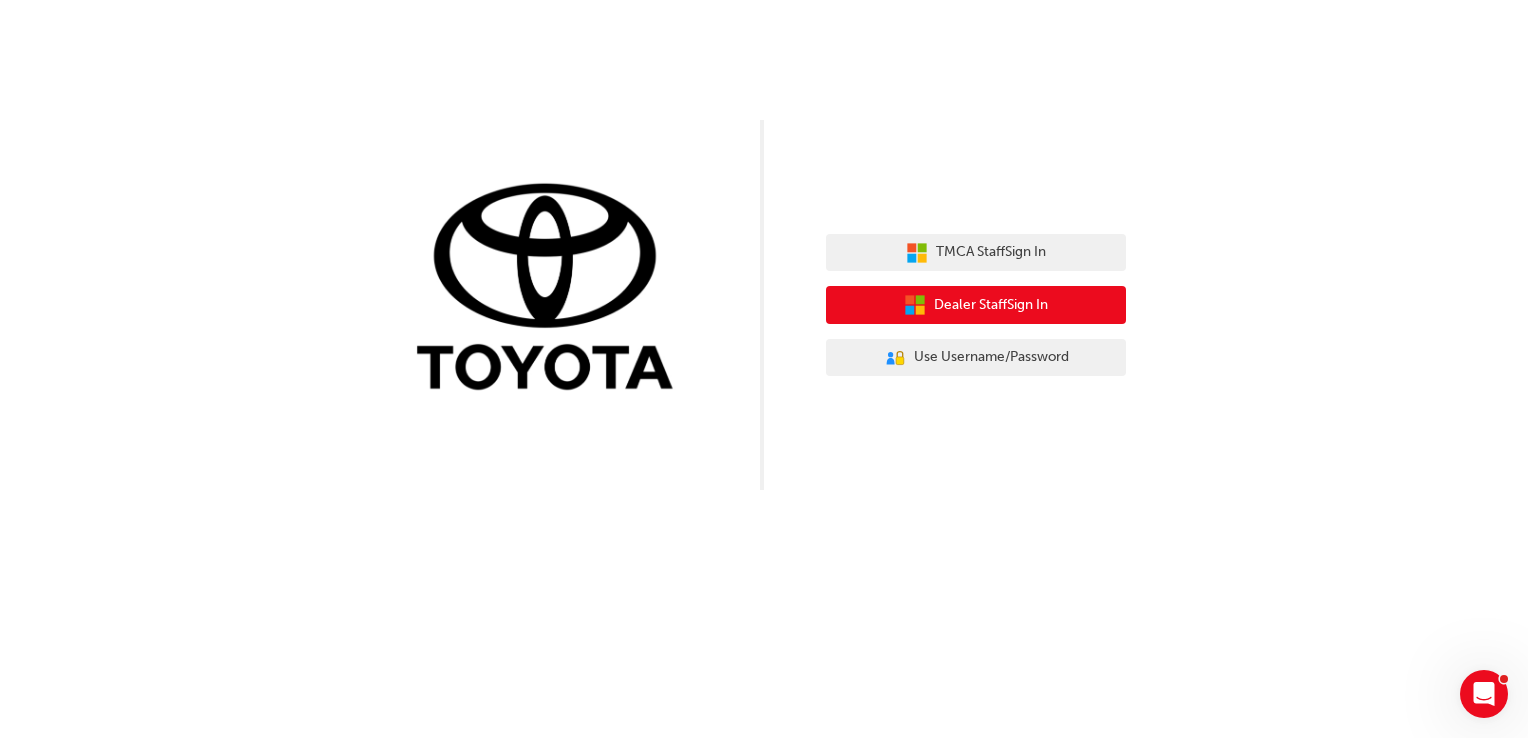 click on "Dealer Staff  Sign In" at bounding box center (991, 305) 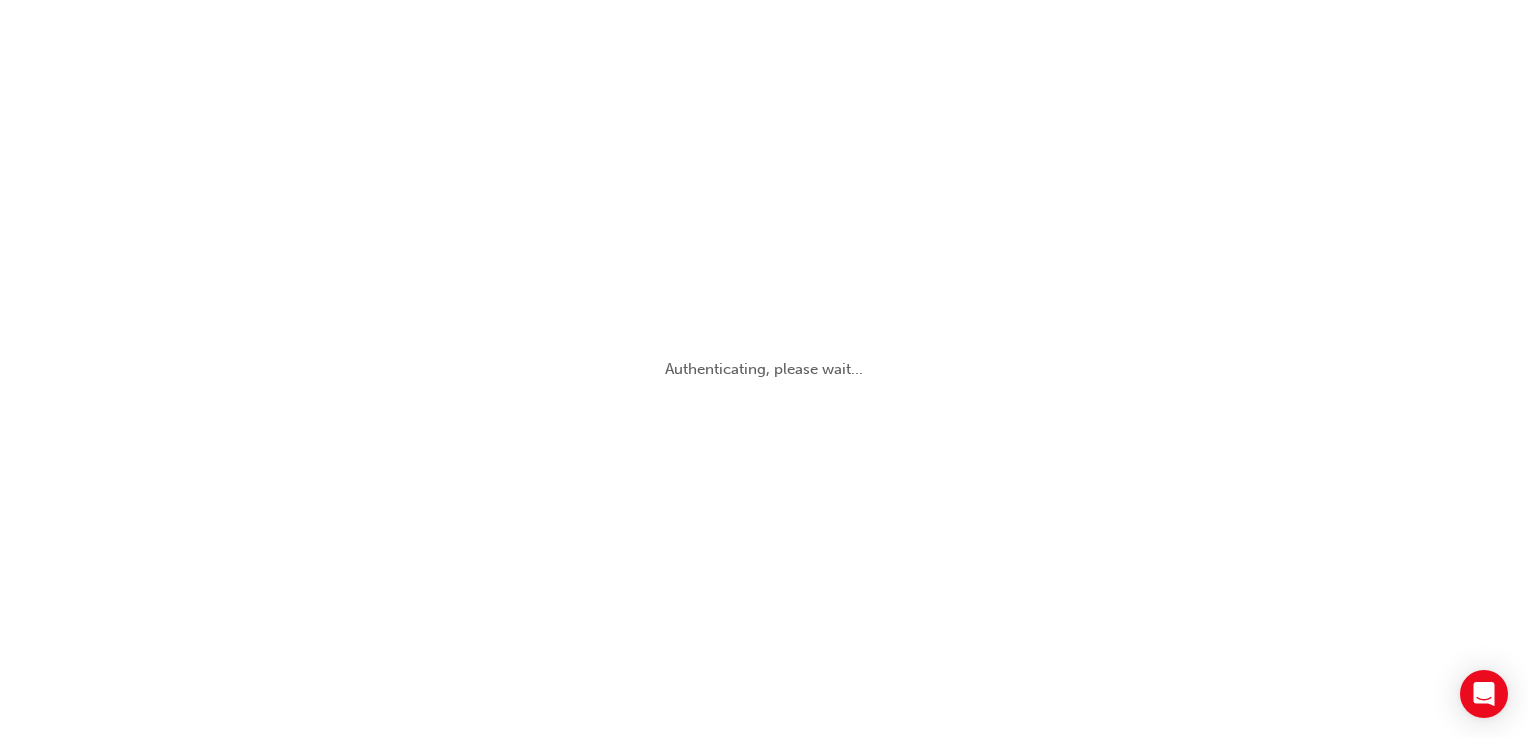 scroll, scrollTop: 0, scrollLeft: 0, axis: both 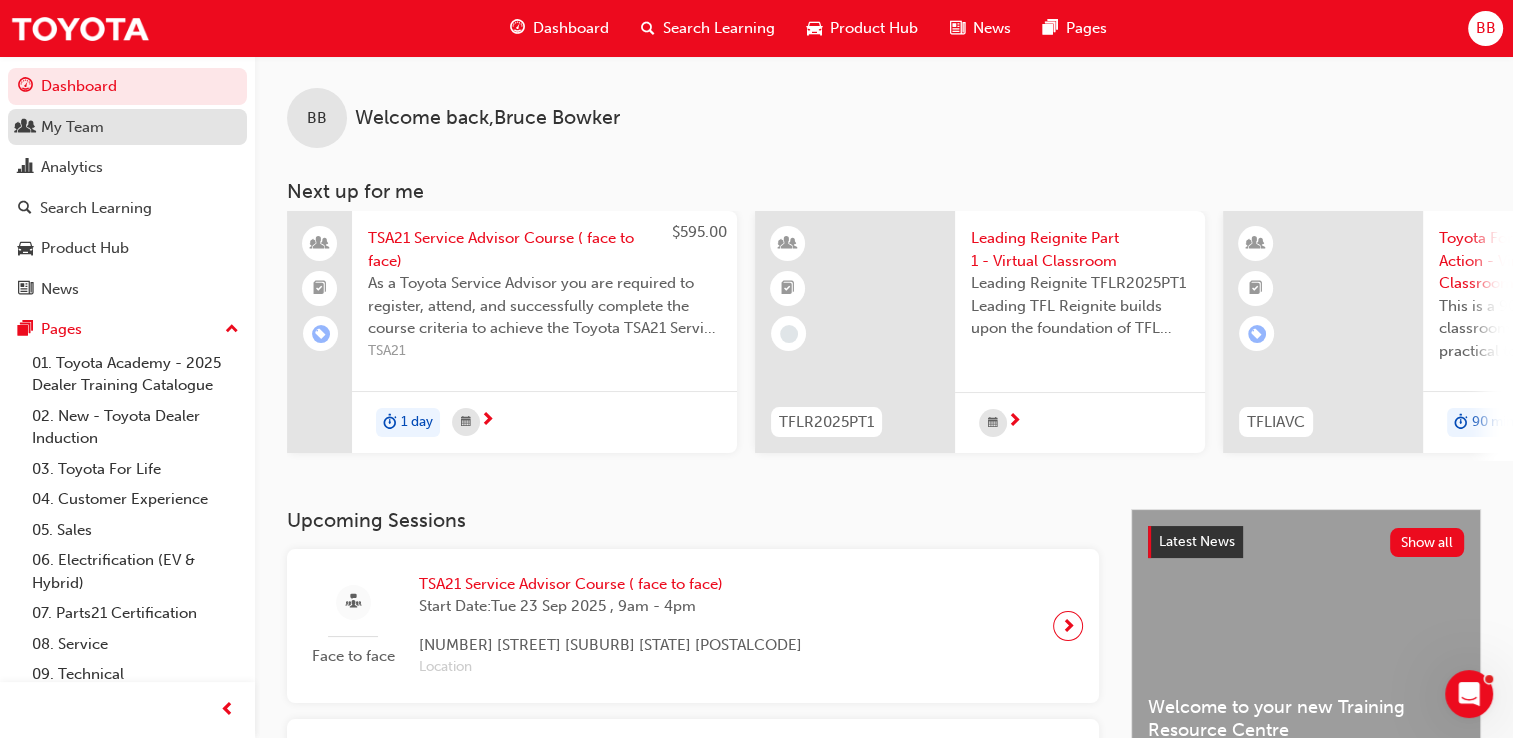 click on "My Team" at bounding box center (72, 127) 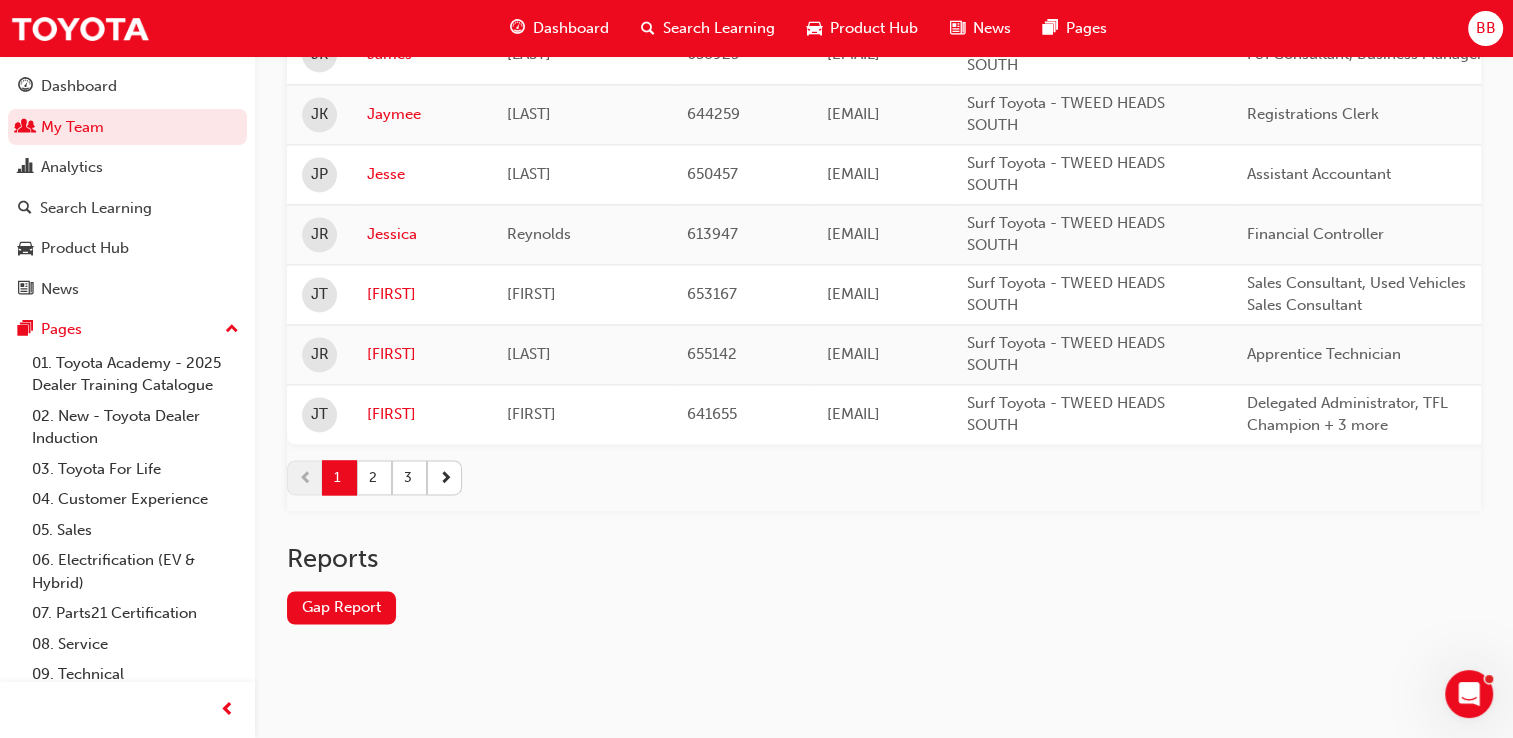scroll, scrollTop: 2945, scrollLeft: 0, axis: vertical 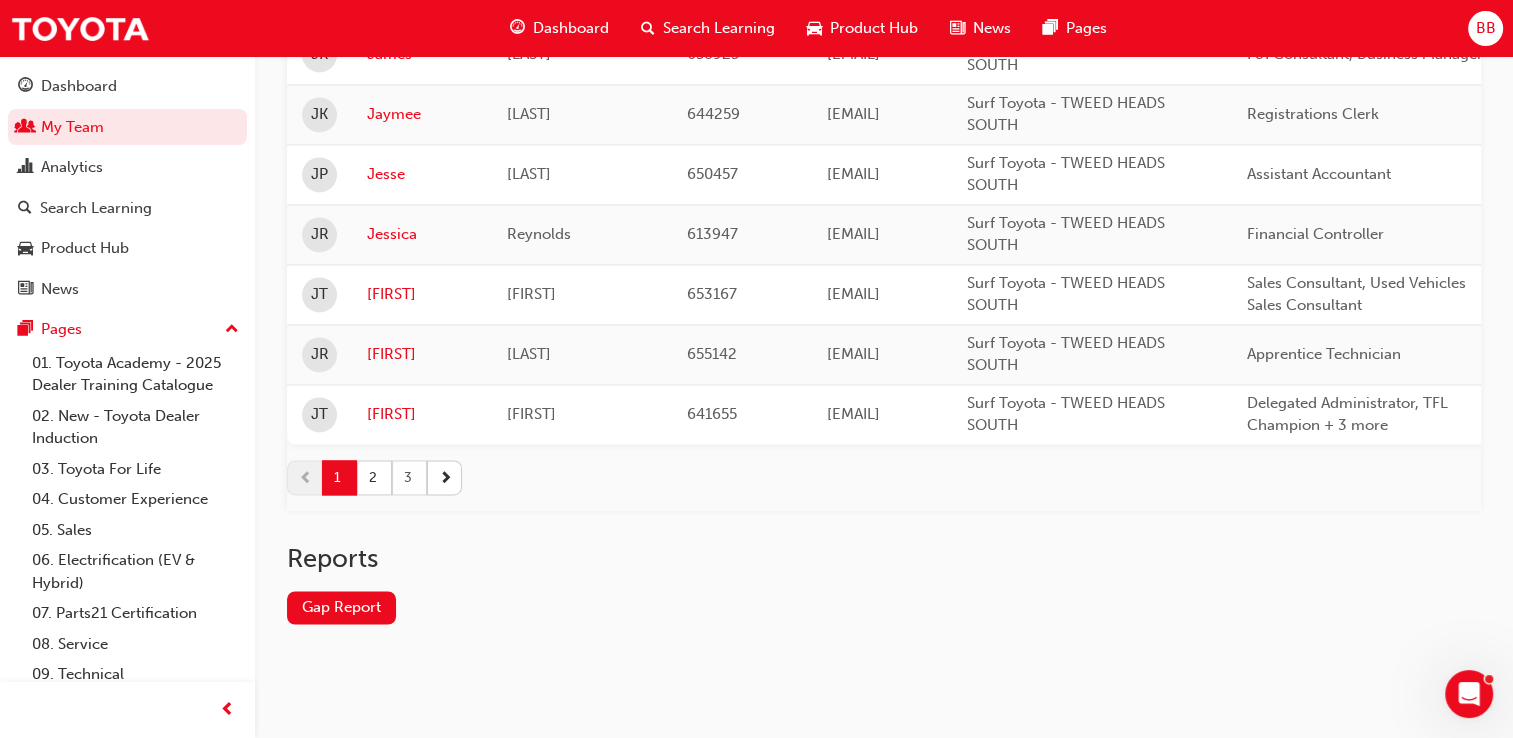 click on "3" at bounding box center [409, 477] 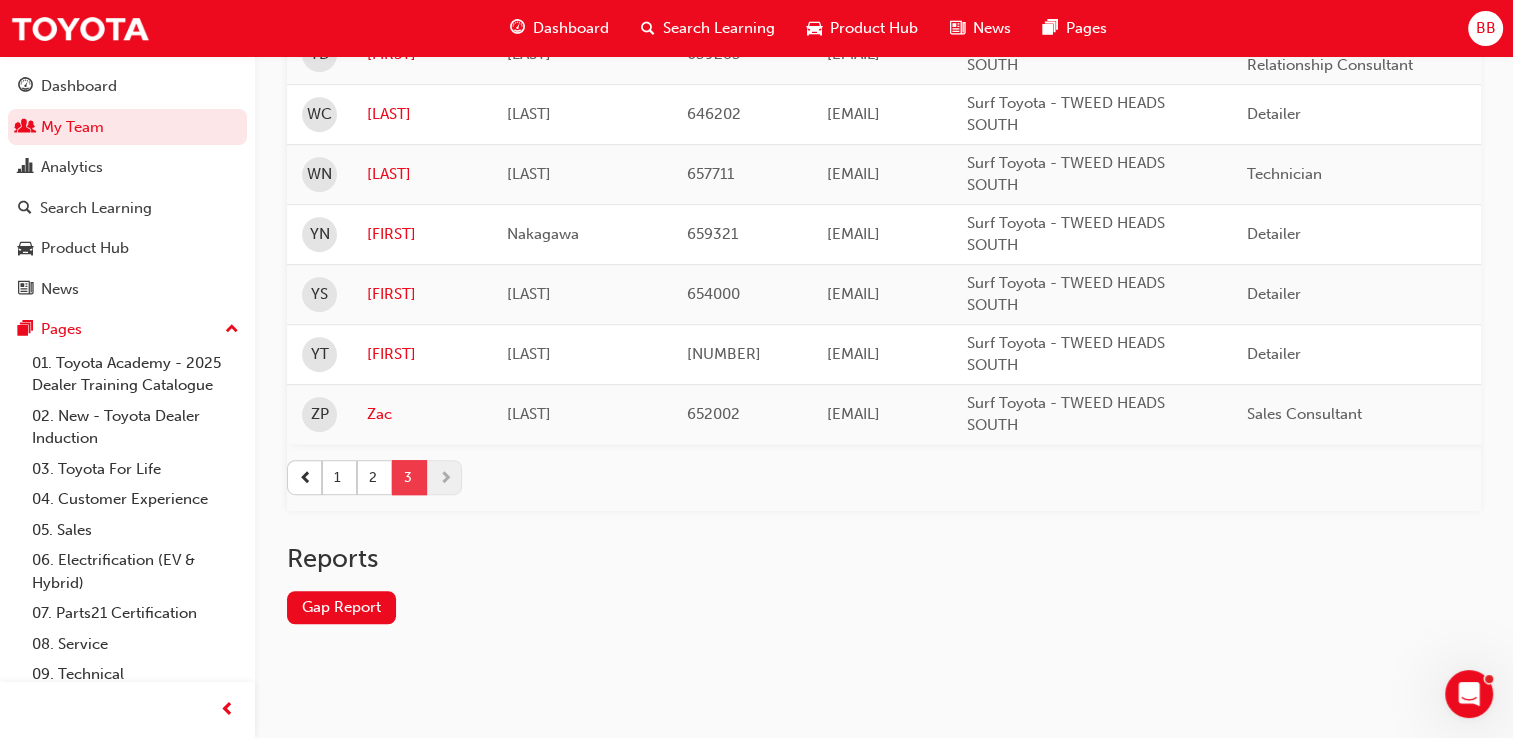scroll, scrollTop: 1091, scrollLeft: 0, axis: vertical 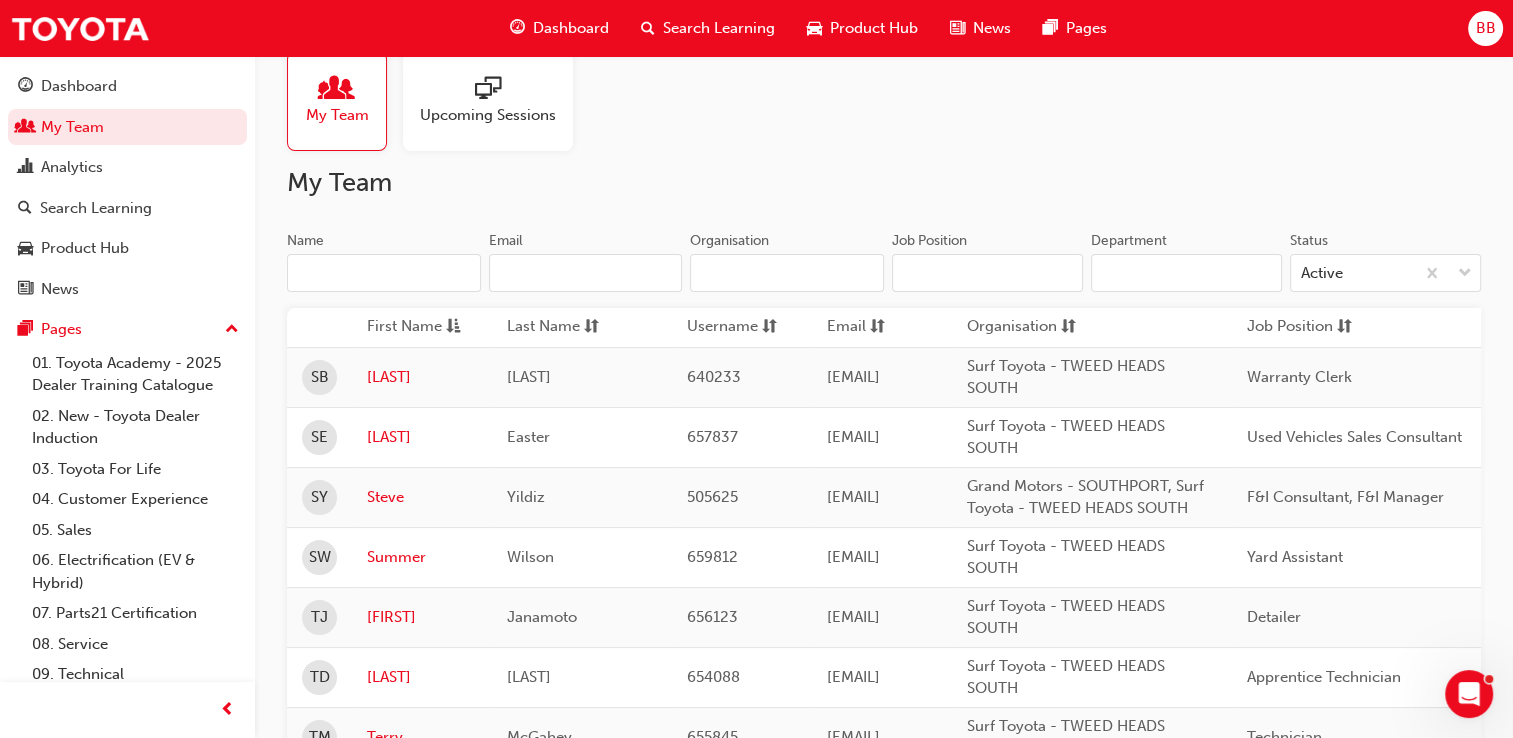 click on "[MY TEAM] [UPCOMING] [SESSIONS] [MY TEAM] [NAME] [EMAIL] [ORGANISATION] [JOB] [POSITION] [DEPARTMENT] [STATUS] [ACTIVE] [FIRST] [NAME] [LAST] [NAME] [USERNAME] [EMAIL] [ORGANISATION] [JOB] [POSITION] [DEPARTMENT] [STATUS] [SB] [LAST] [LAST] [NUMBER] [EMAIL] [BRAND] - [BRAND] [HEADS] [SOUTH] [WARRANTY] [CLERK] [SERVICE] [ACTIVE] [SE] [LAST] [LAST] [NUMBER] [EMAIL] [BRAND] - [BRAND] [HEADS] [SOUTH] [USED] [VEHICLES] [SALES] [CONSULTANT] [USEDVEHICLES] [ACTIVE] [SY] [FIRST] [LAST] [NUMBER] [EMAIL] [BRAND] [BRAND] [HEADS] [SOUTH] [F&I] [CONSULTANT], [F&I] [MANAGER] [NEWVEHICLES] [ACTIVE] [SW] [FIRST] [LAST] [NUMBER] [EMAIL] [BRAND] [BRAND] [HEADS] [SOUTH] [YARD] [ASSISTANT] [NEWVEHICLES] [ACTIVE] [TJ] [FIRST] [MONTH] [NUMBER] [EMAIL] [BRAND] [BRAND] [HEADS] [SOUTH] [DETAILER] [SERVICE] [ACTIVE] [TD] [FIRST] [LAST] [NUMBER] [EMAIL] [BRAND] [BRAND] [HEADS] [SOUTH] [APPRENTICE] [TECHNICIAN] [SERVICE] [ACTIVE] [TM] [FIRST] [LAST] [NUMBER] [EMAIL] [FIRST]. [LAST]@[BRAND] [TECHNICIAN] [SERVICE] [ACTIVE] [NUMBER]" at bounding box center [884, 875] 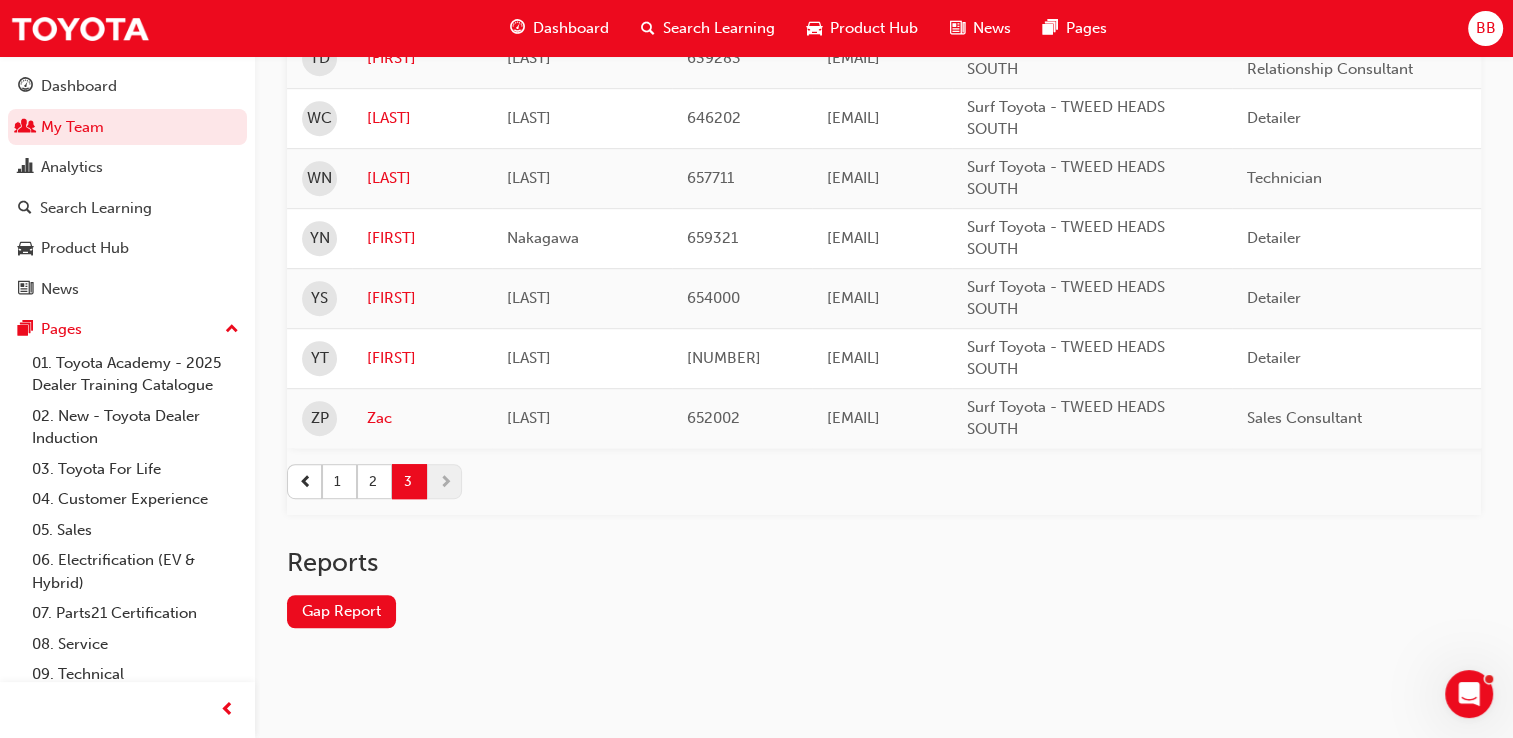 scroll, scrollTop: 1091, scrollLeft: 0, axis: vertical 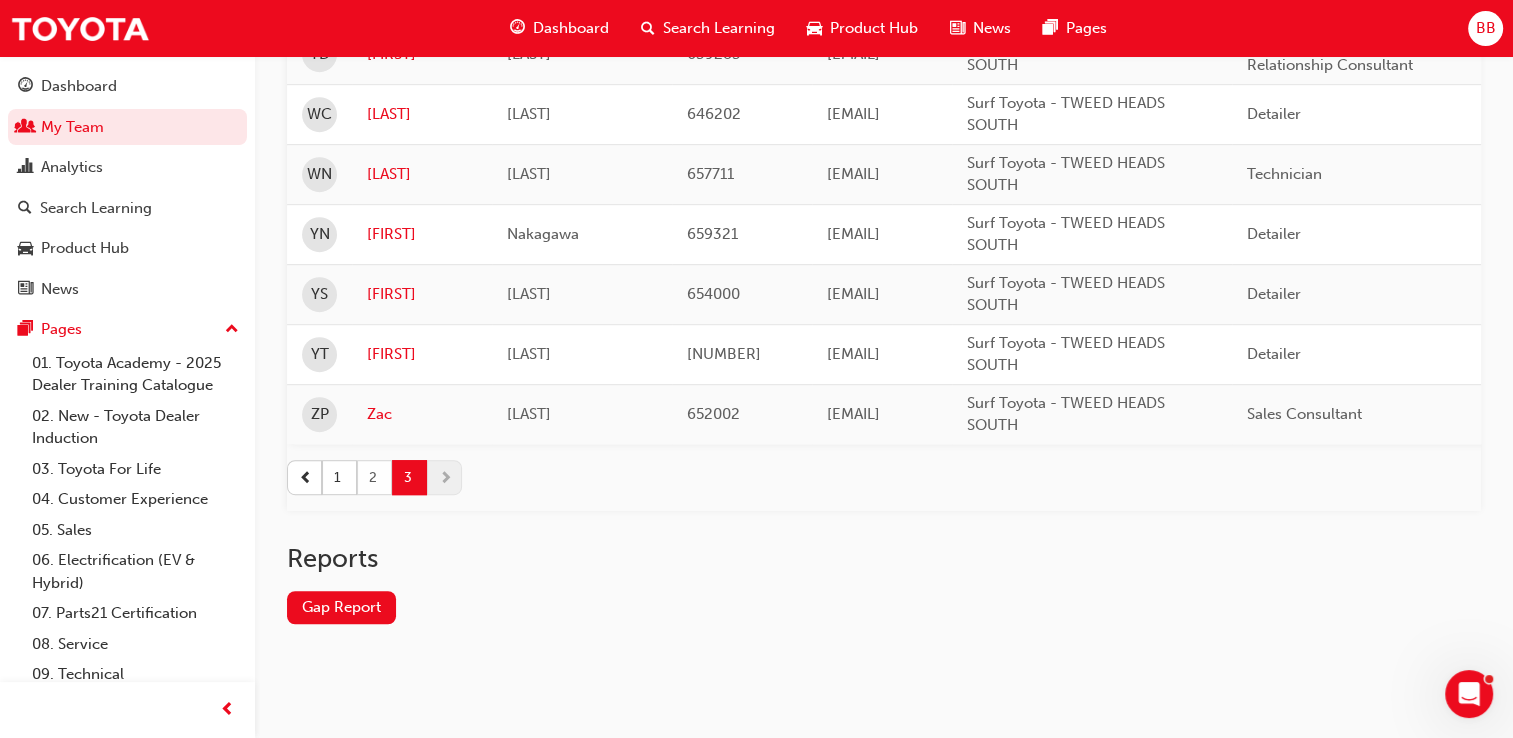 click on "2" at bounding box center (374, 477) 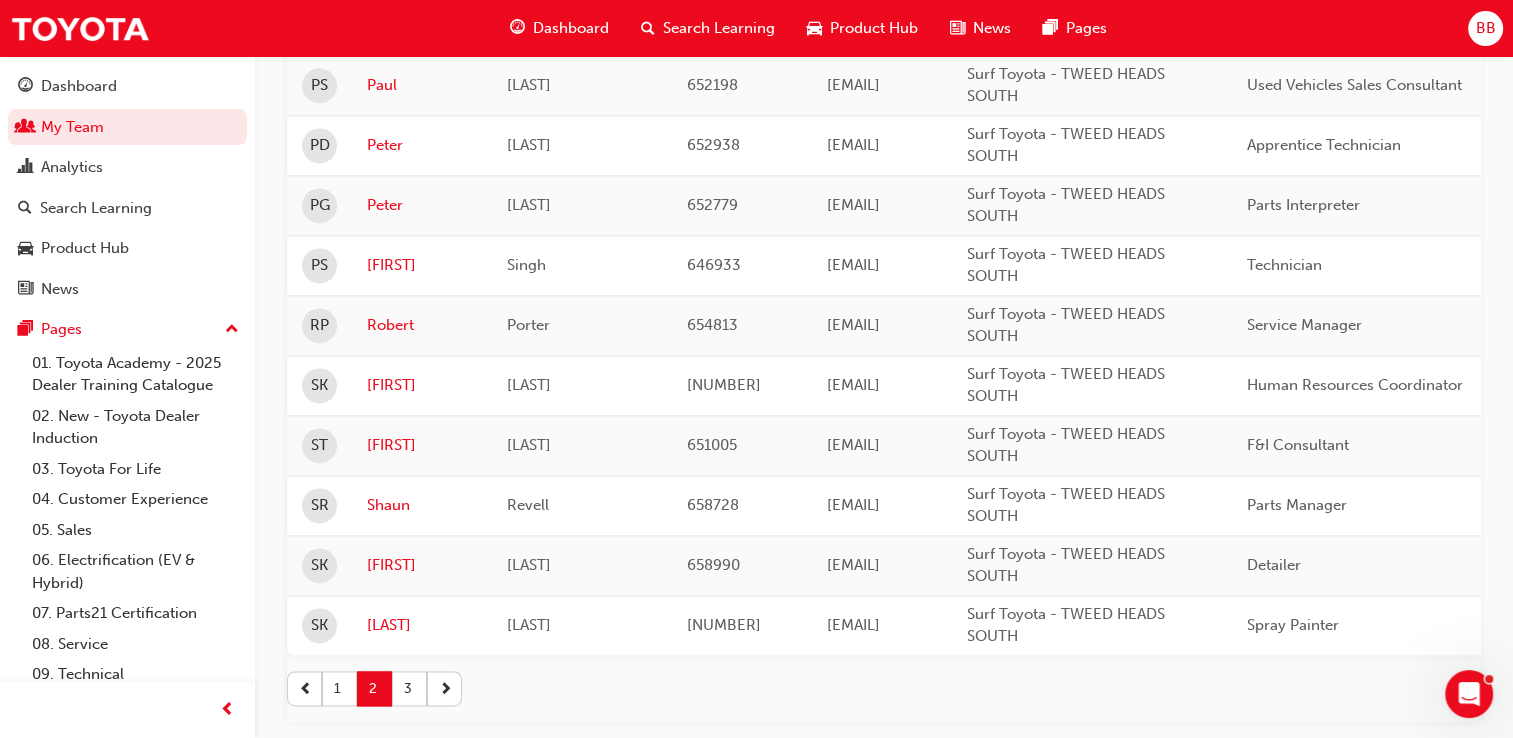 scroll, scrollTop: 2796, scrollLeft: 0, axis: vertical 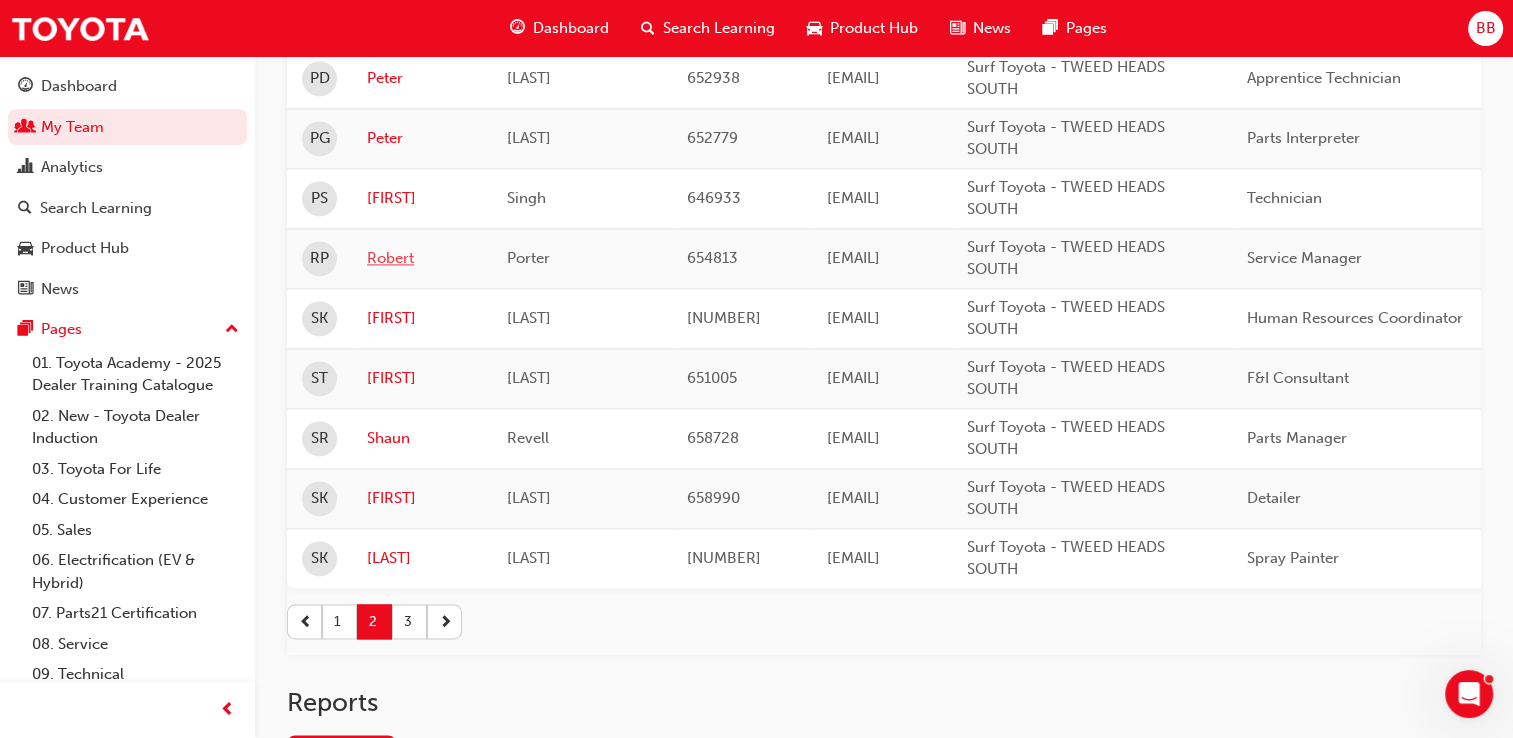 click on "Robert" at bounding box center (422, 258) 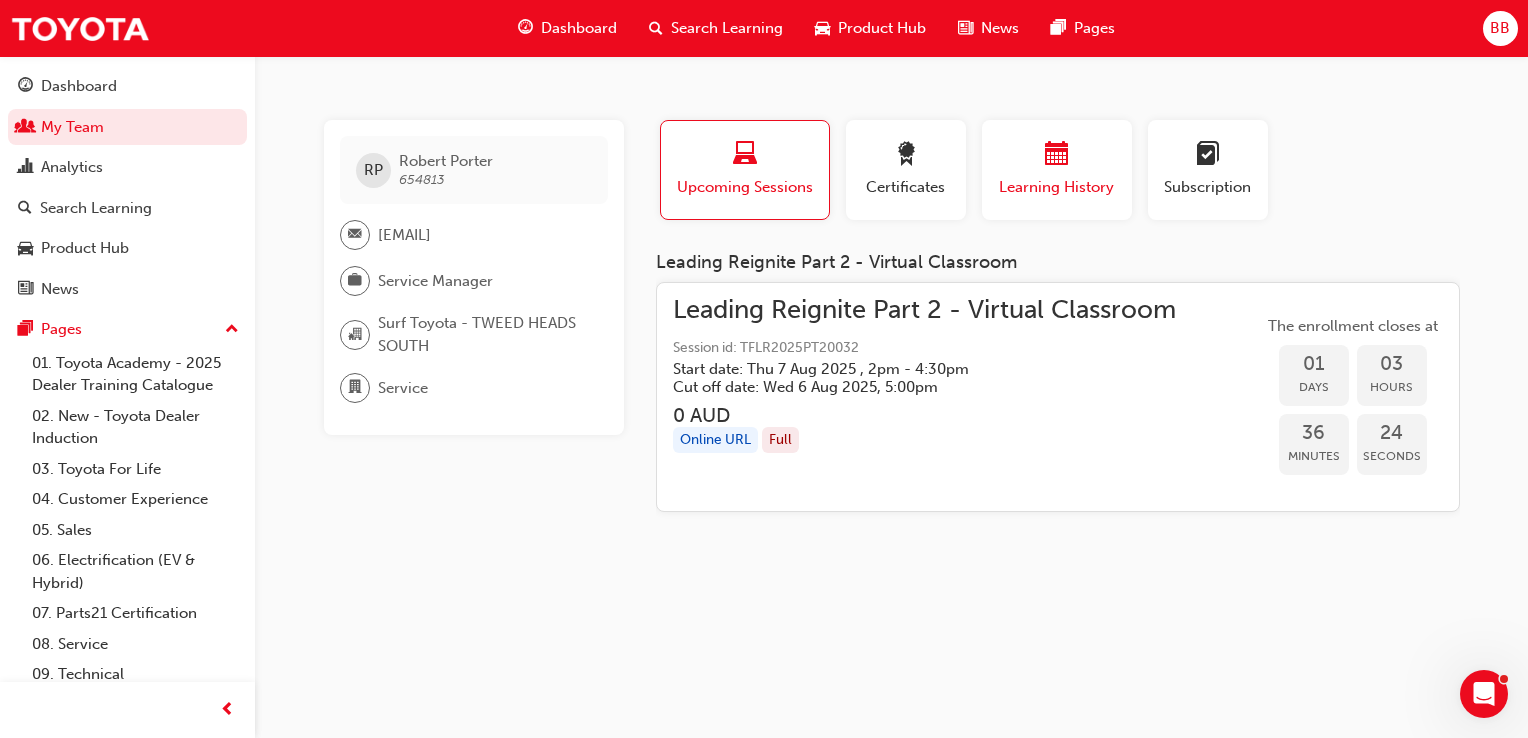 click on "Learning History" at bounding box center [1057, 187] 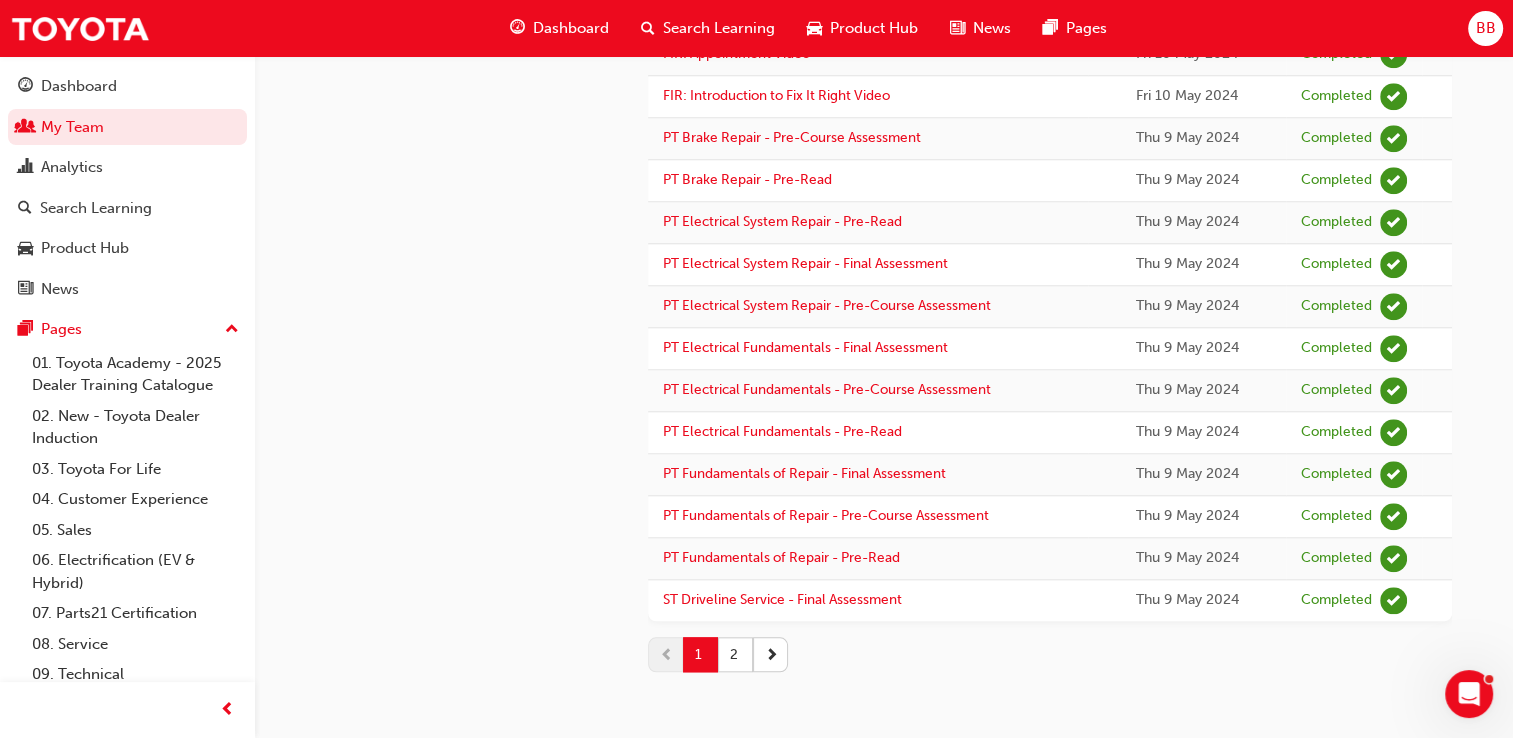 scroll, scrollTop: 2548, scrollLeft: 0, axis: vertical 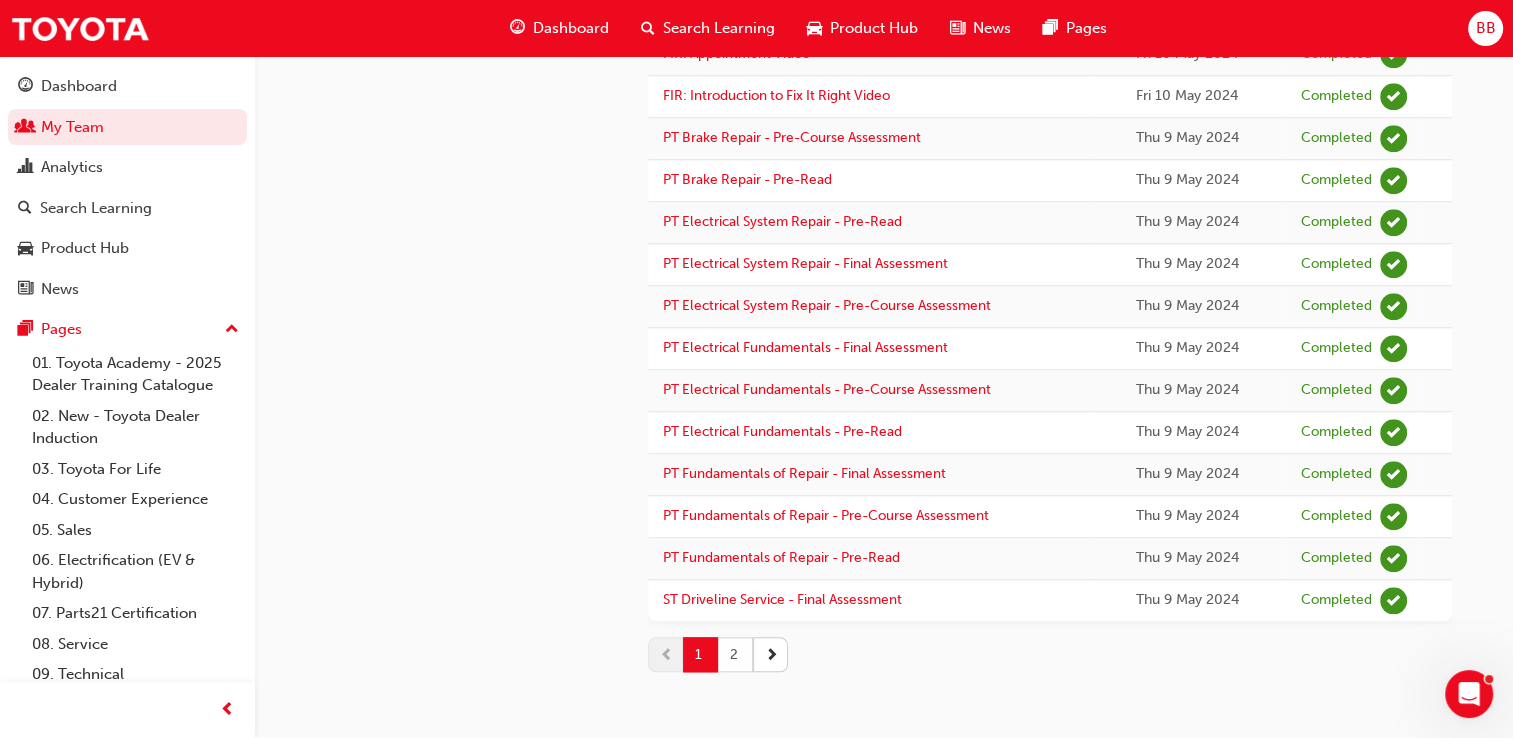 click on "2" at bounding box center [735, 654] 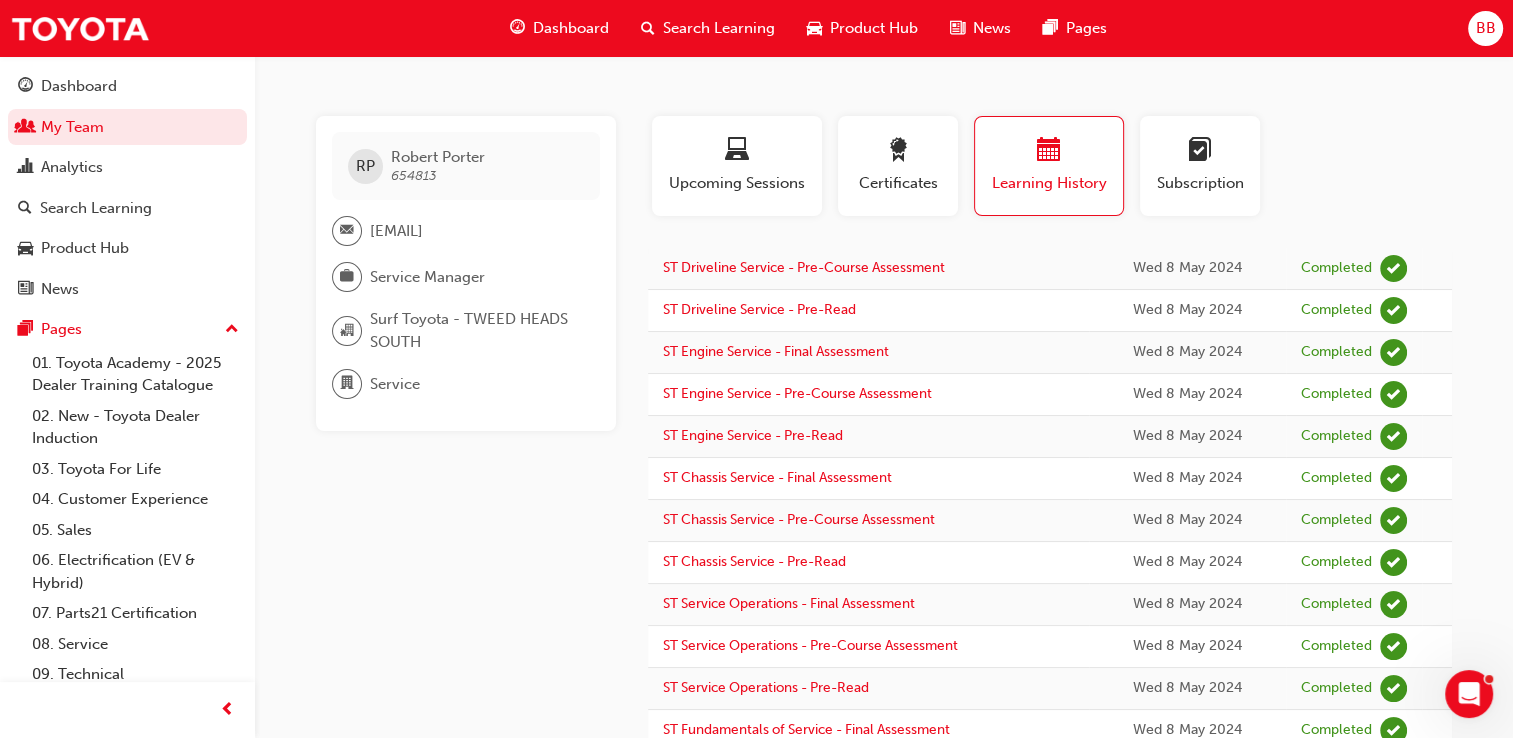 scroll, scrollTop: 0, scrollLeft: 0, axis: both 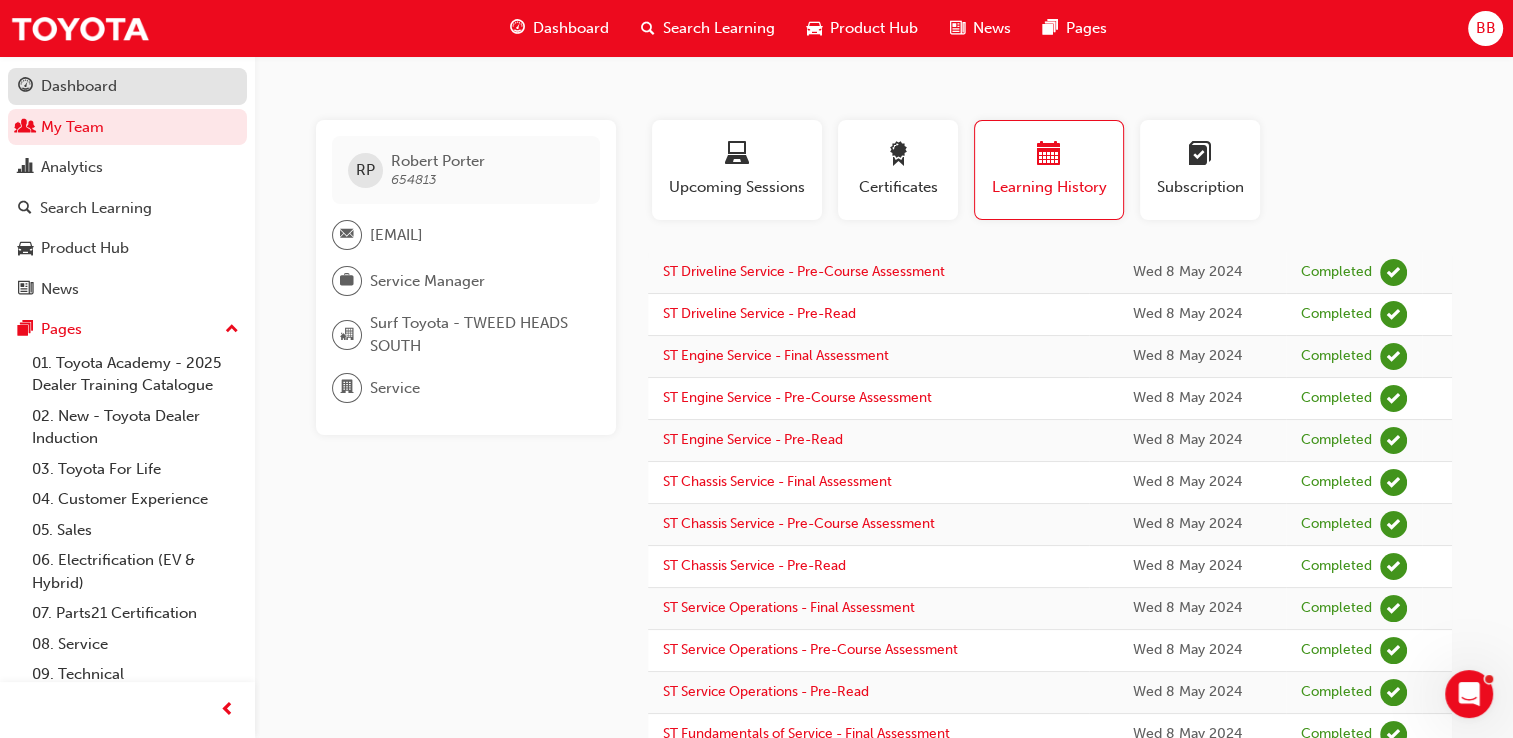 click on "Dashboard" at bounding box center (79, 86) 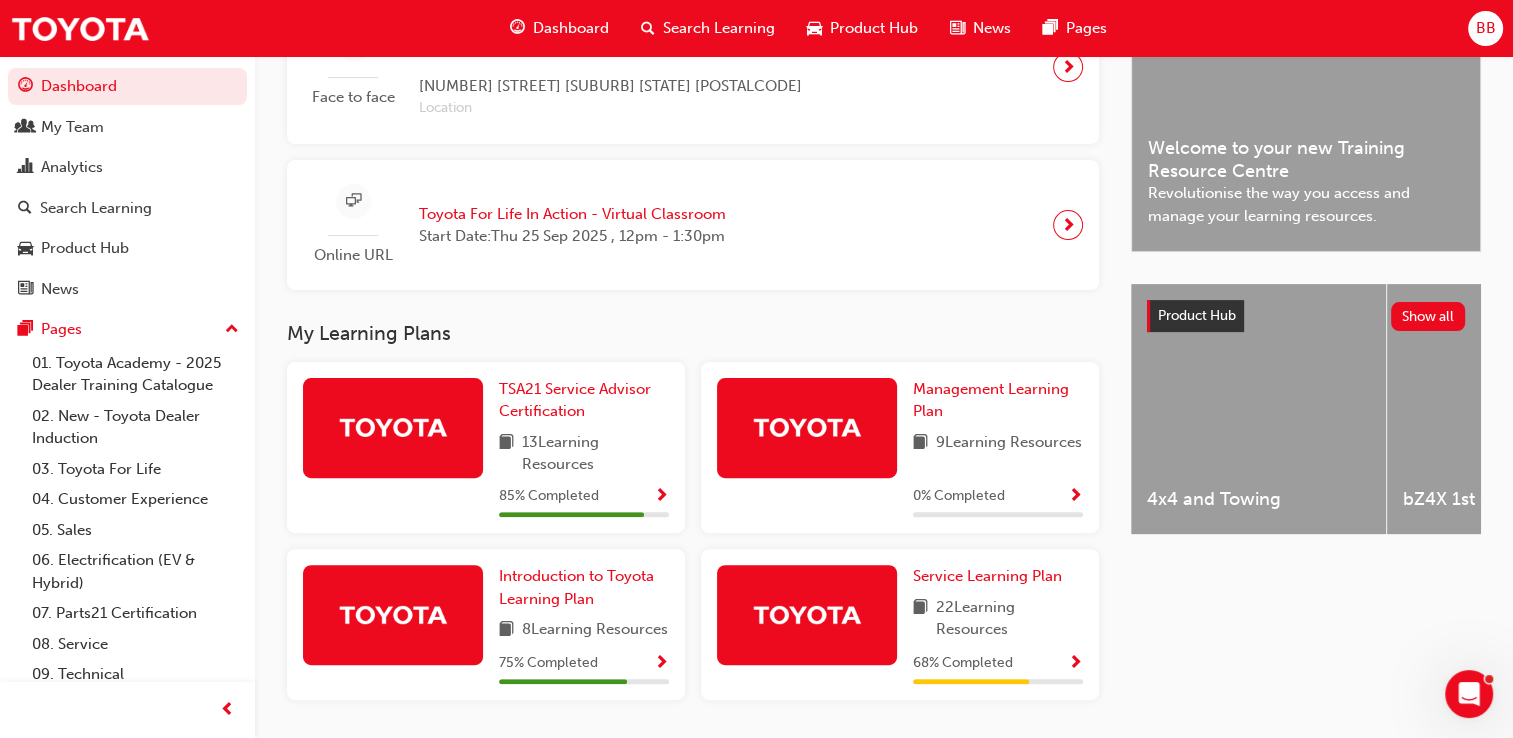 scroll, scrollTop: 560, scrollLeft: 0, axis: vertical 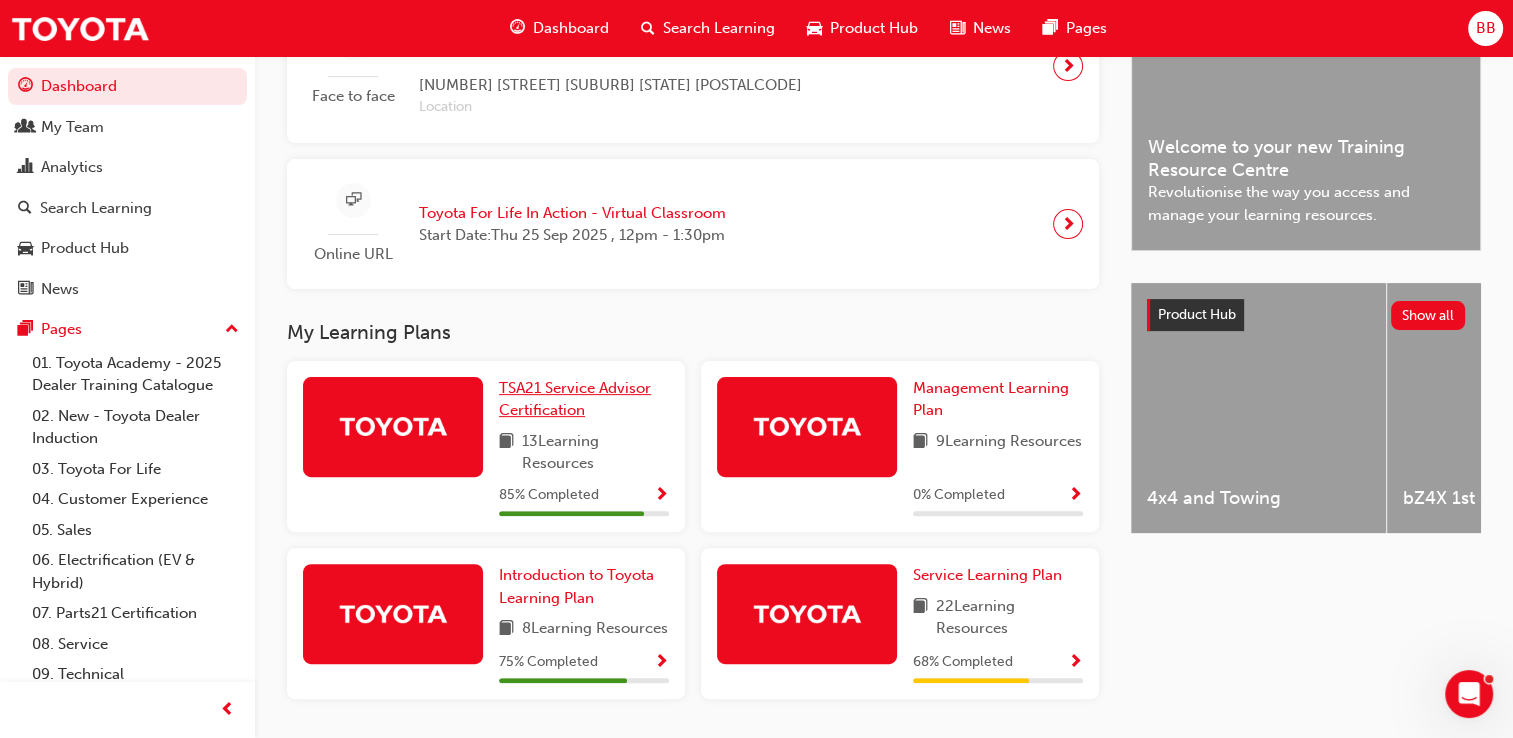 click on "TSA21 Service Advisor Certification" at bounding box center [575, 399] 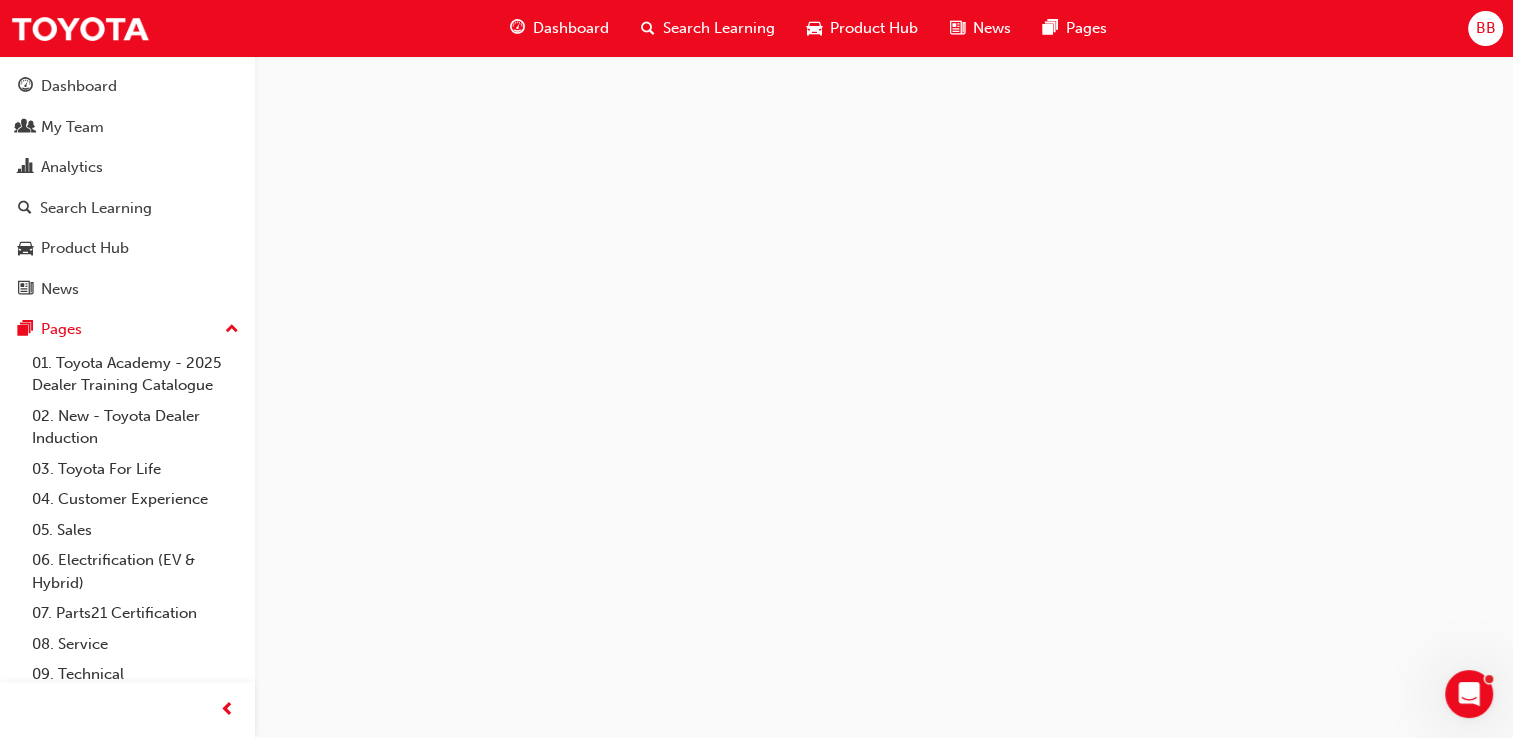 scroll, scrollTop: 0, scrollLeft: 0, axis: both 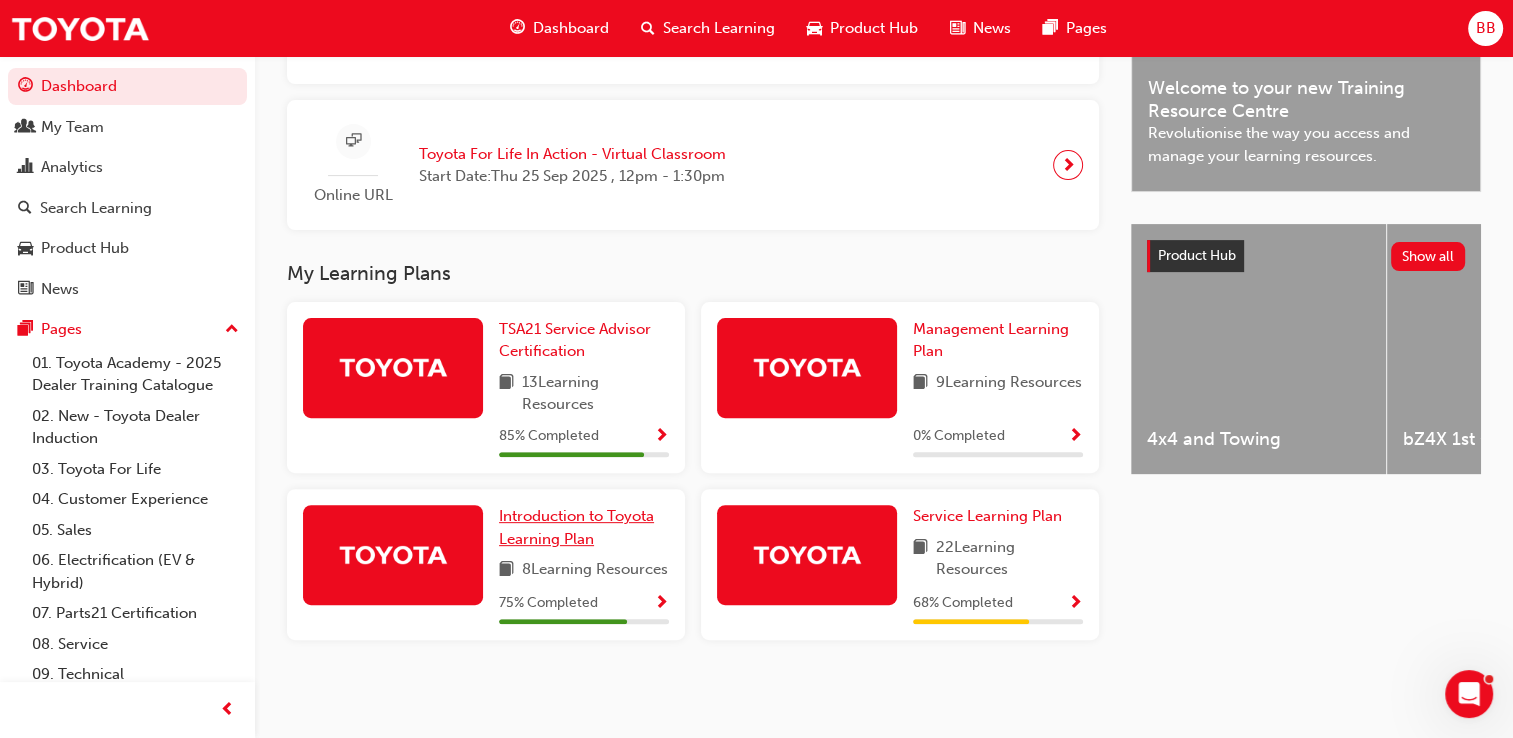 click on "Introduction to Toyota Learning Plan" at bounding box center [576, 527] 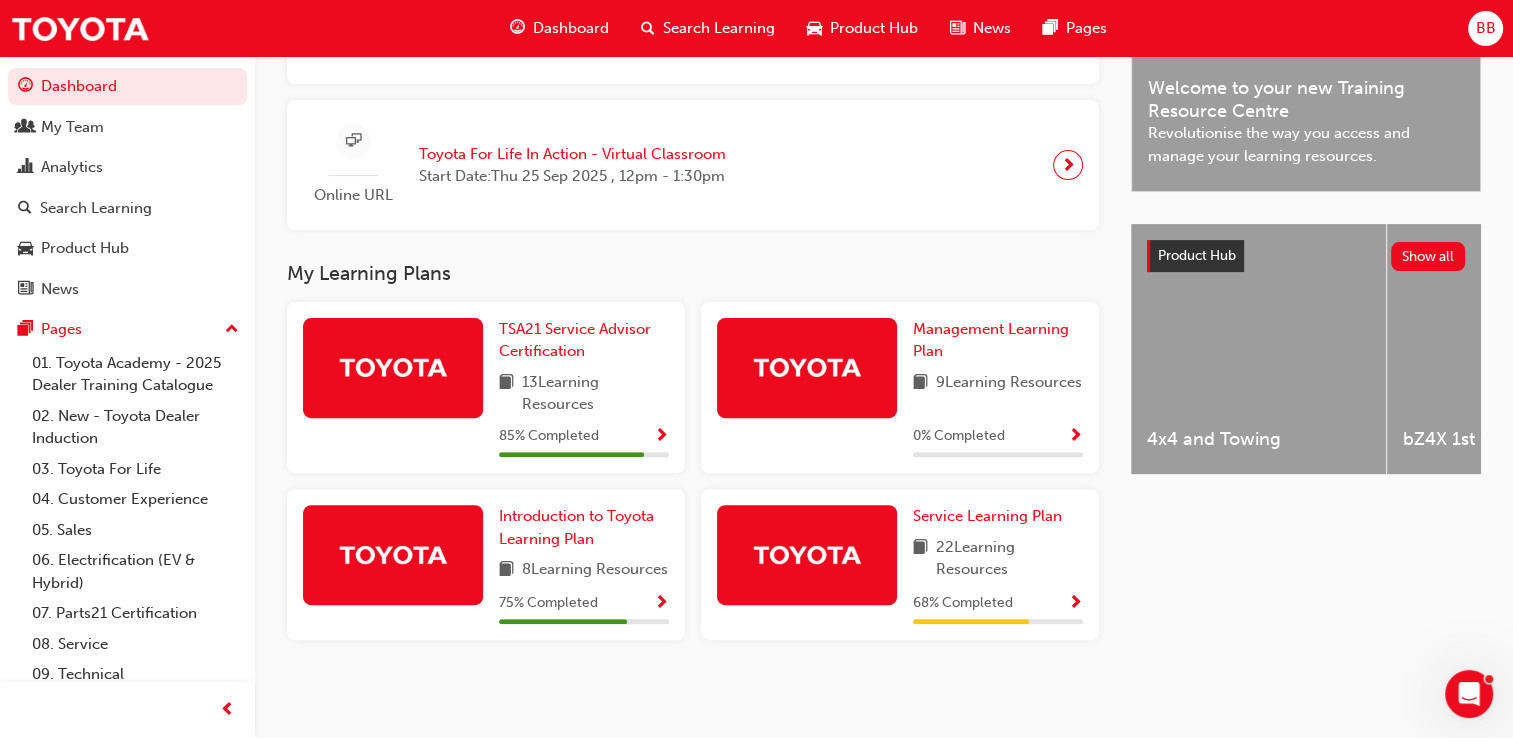 scroll, scrollTop: 646, scrollLeft: 0, axis: vertical 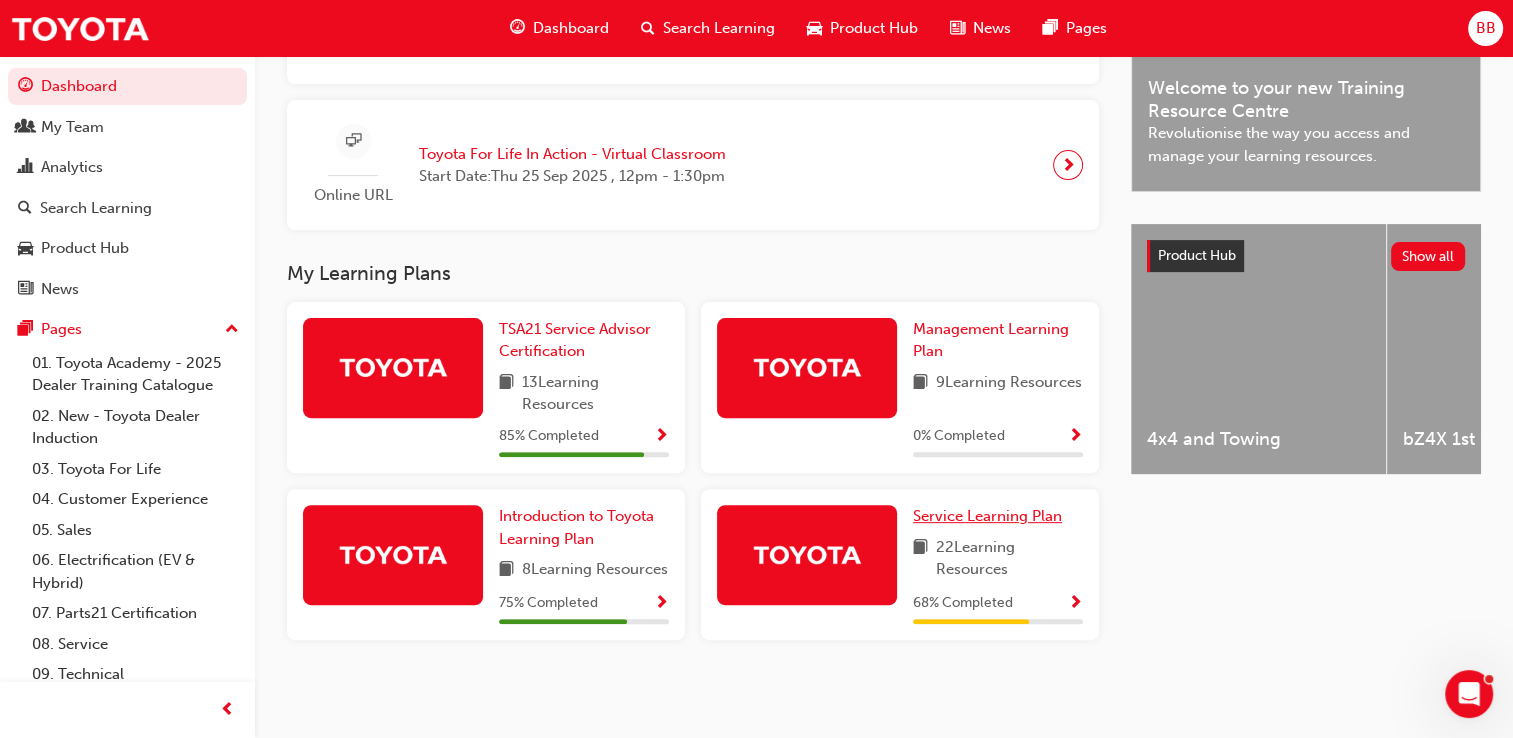 click on "Service Learning Plan" at bounding box center (987, 516) 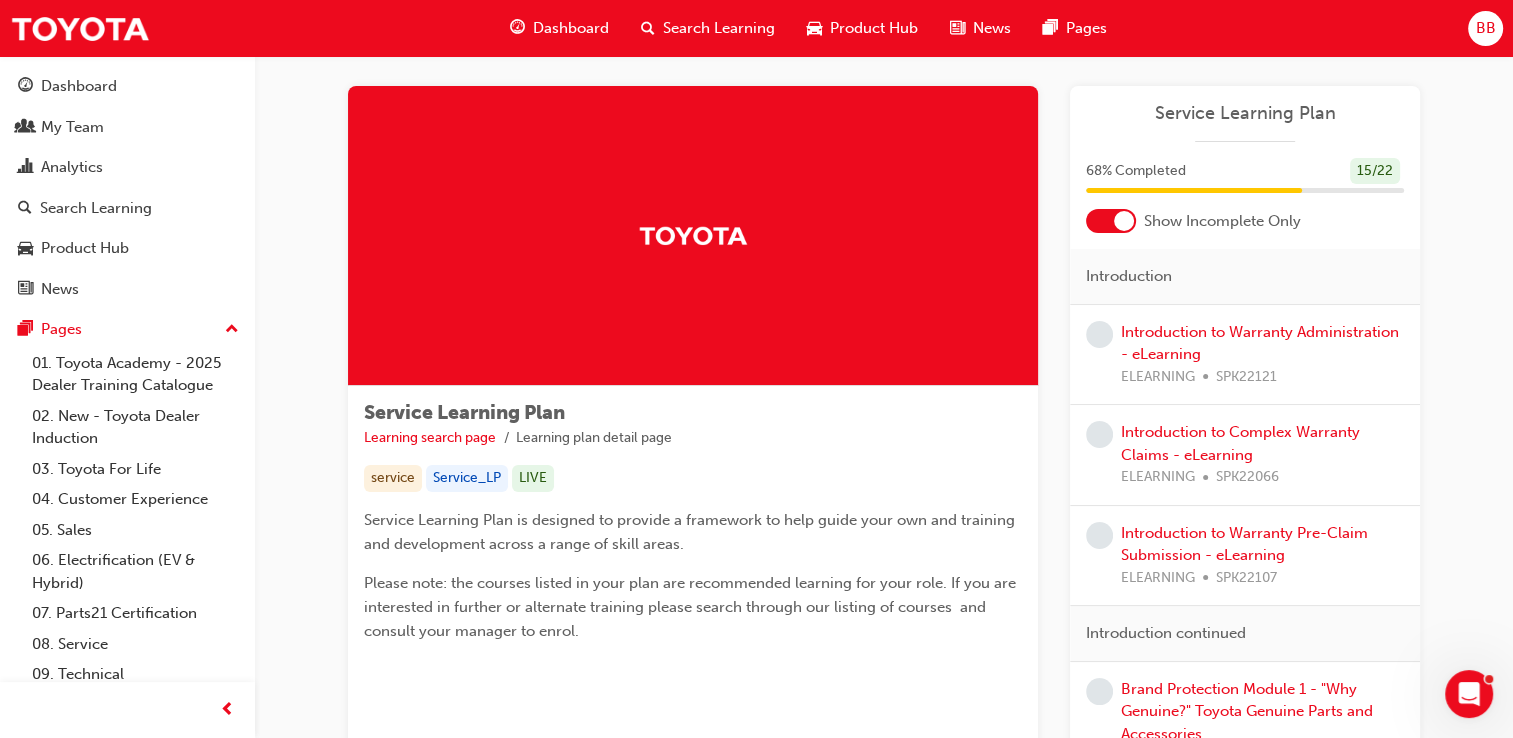 scroll, scrollTop: 0, scrollLeft: 0, axis: both 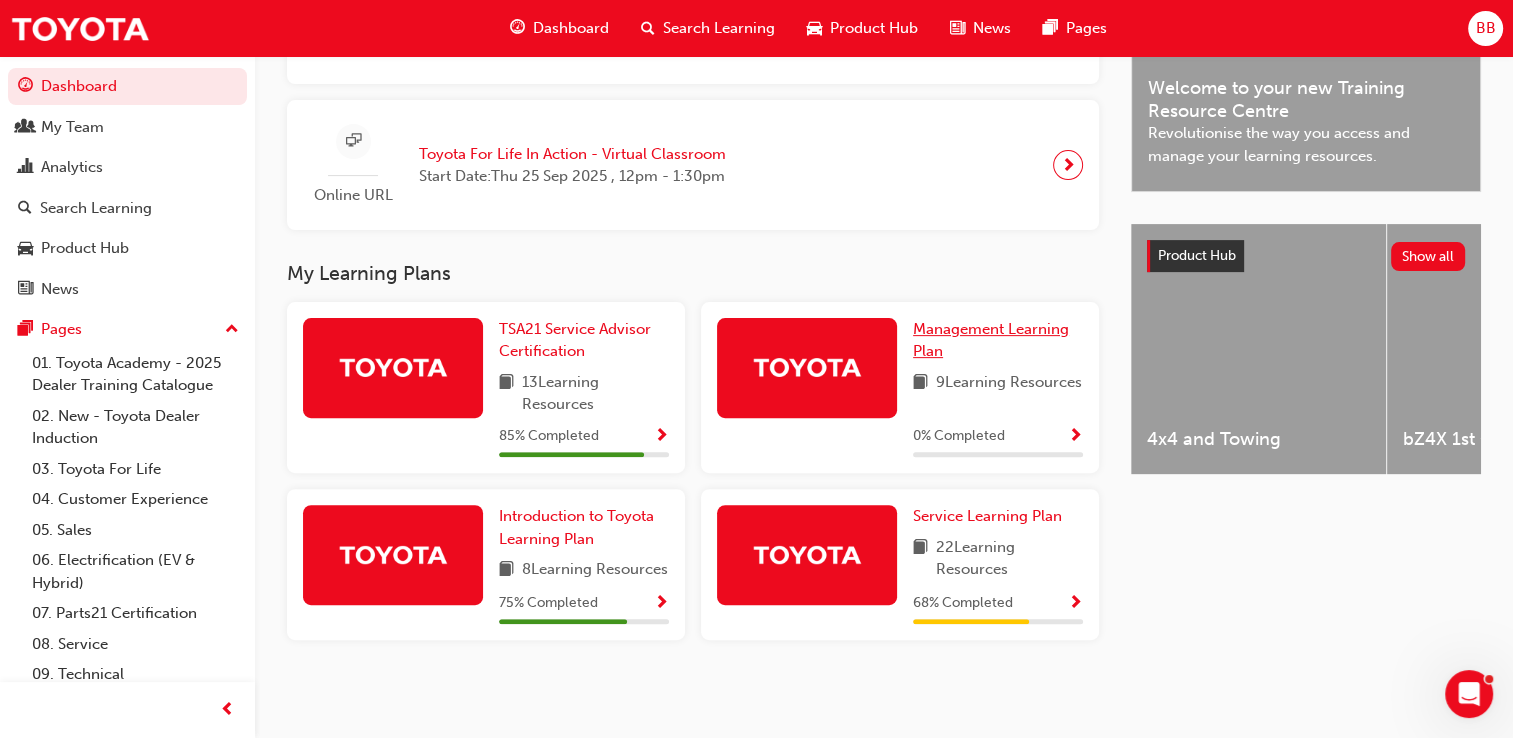 click on "Management Learning Plan" at bounding box center [991, 340] 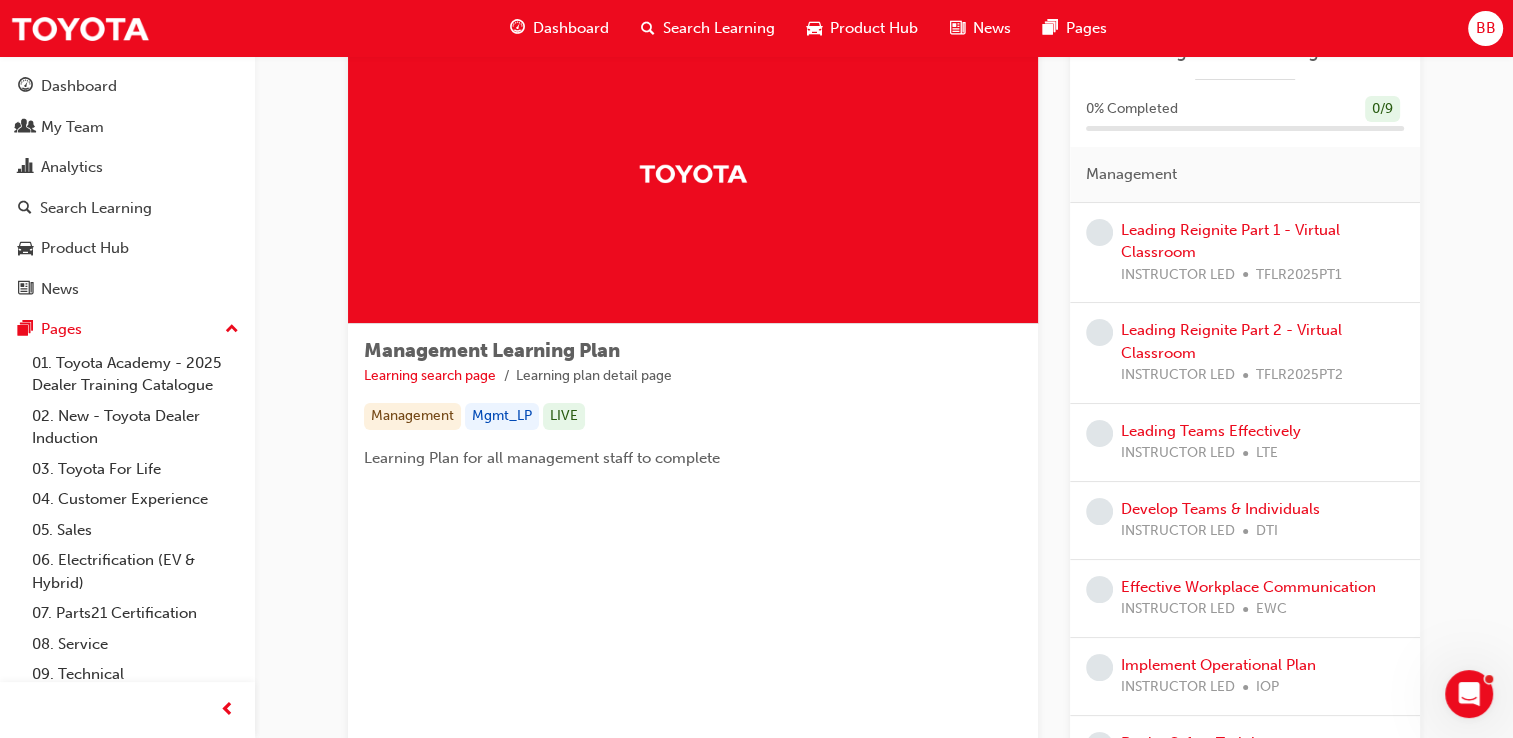 scroll, scrollTop: 0, scrollLeft: 0, axis: both 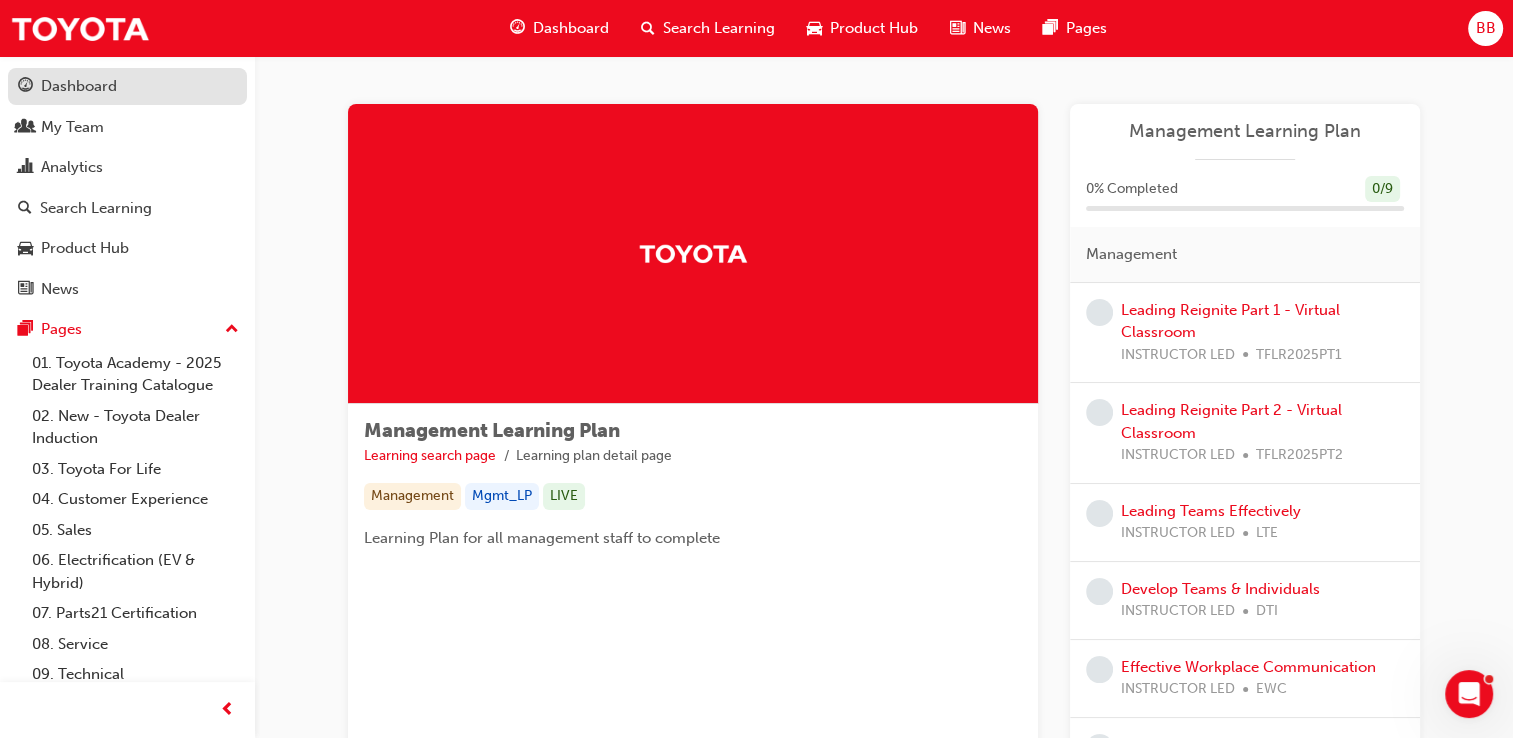 click on "Dashboard" at bounding box center (79, 86) 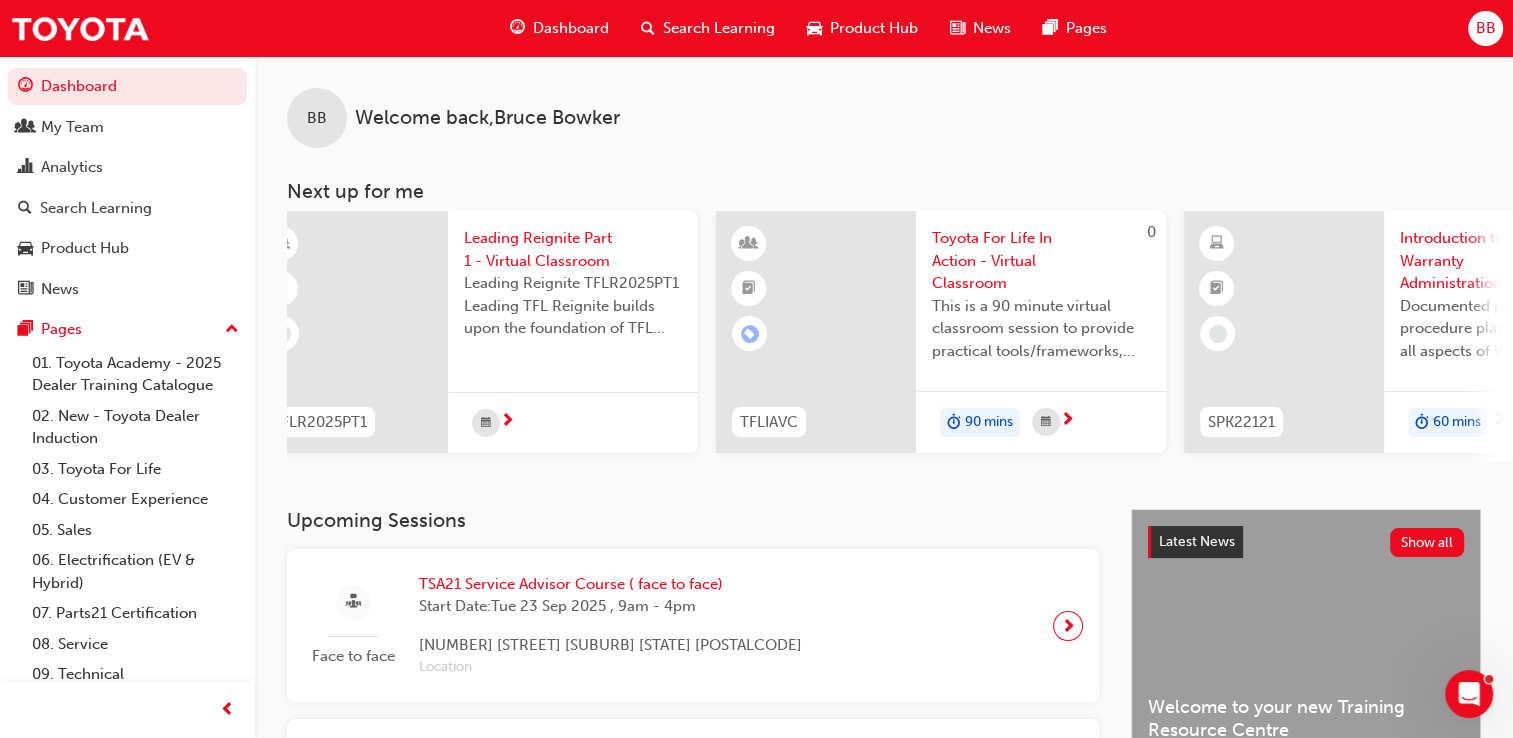scroll, scrollTop: 0, scrollLeft: 0, axis: both 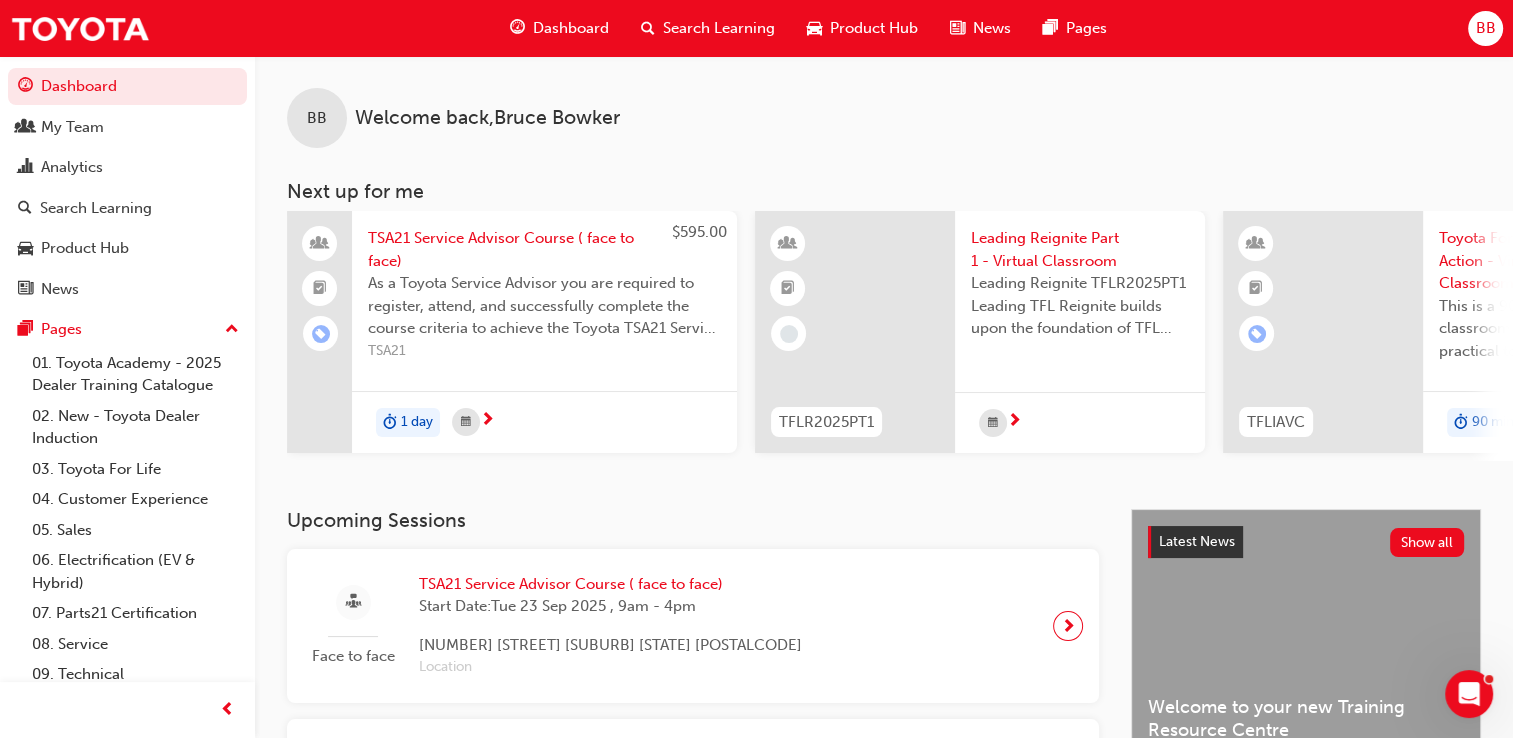 click on "0 TFLIAVC Toyota For Life In Action - Virtual Classroom This is a 90 minute virtual classroom session to provide practical tools/frameworks, behaviours and processes to support new starters to apply TFL in every interaction.  90 mins" at bounding box center (1448, 336) 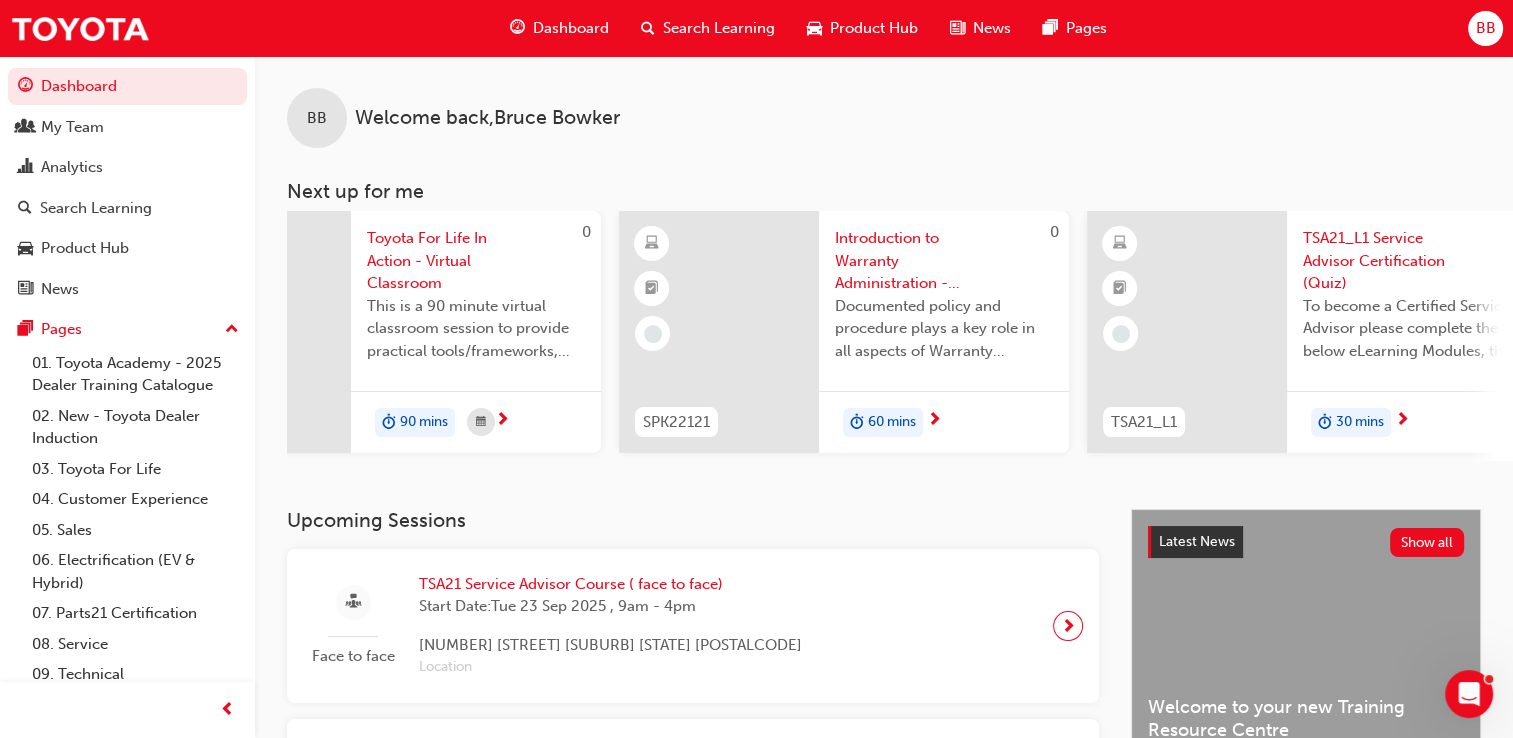 scroll, scrollTop: 0, scrollLeft: 1579, axis: horizontal 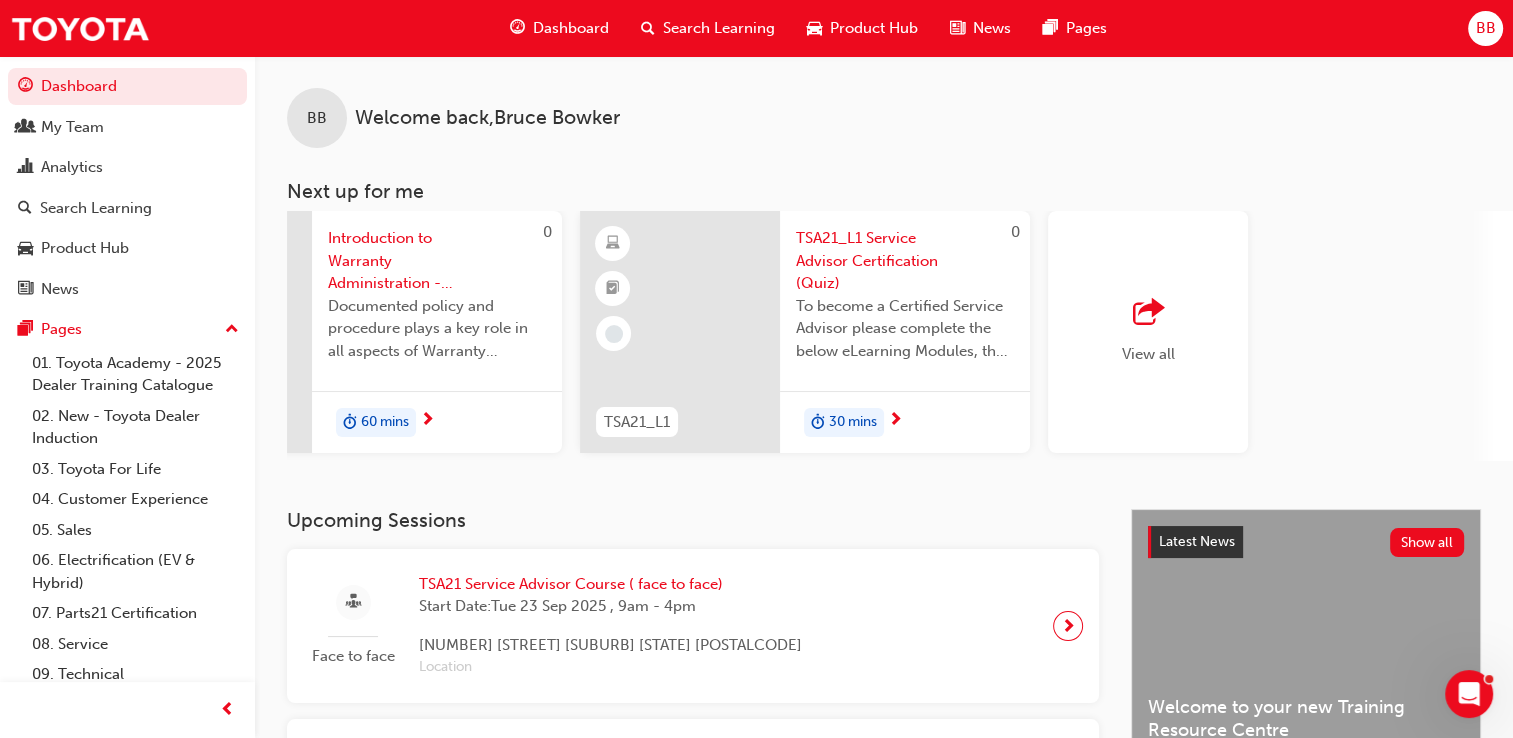 click at bounding box center (1148, 313) 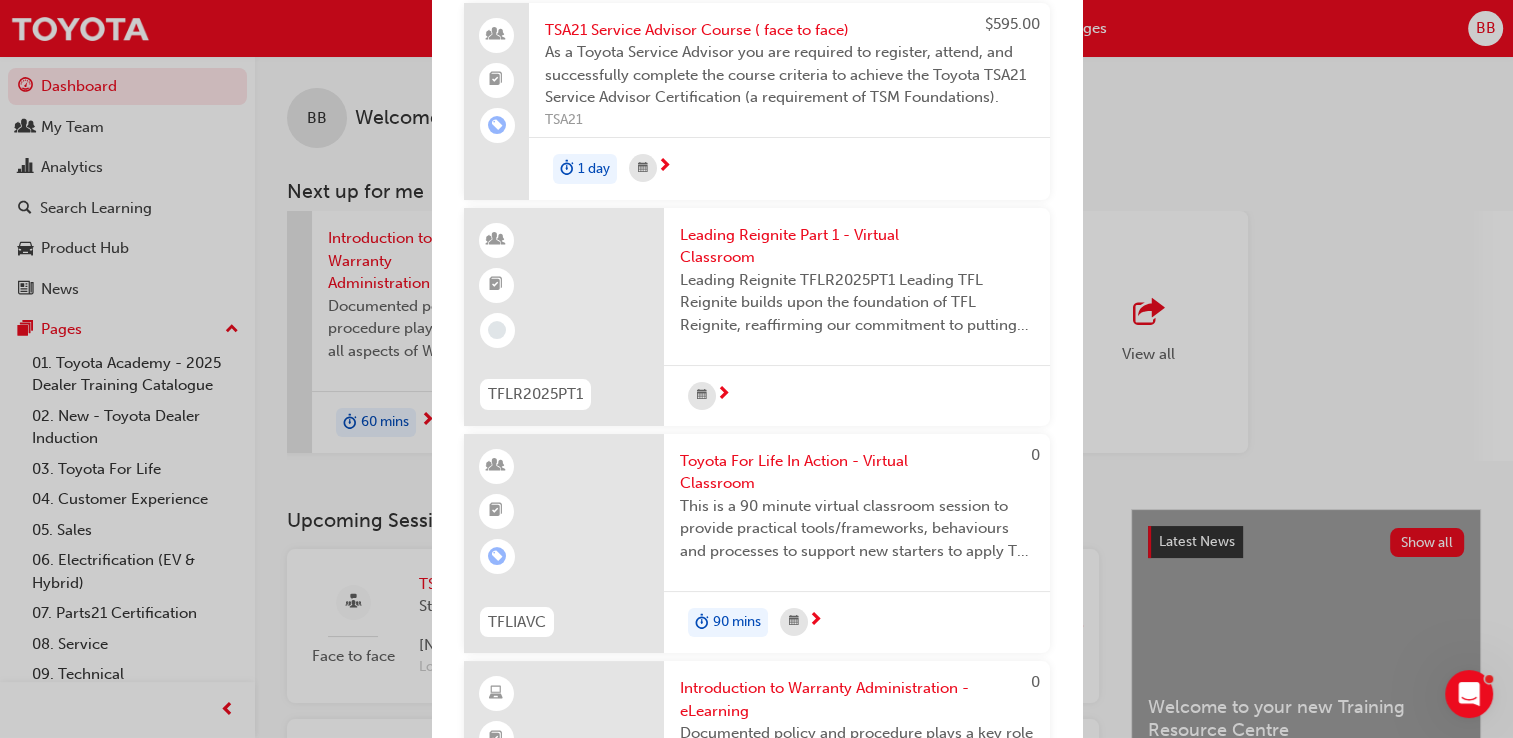 scroll, scrollTop: 0, scrollLeft: 0, axis: both 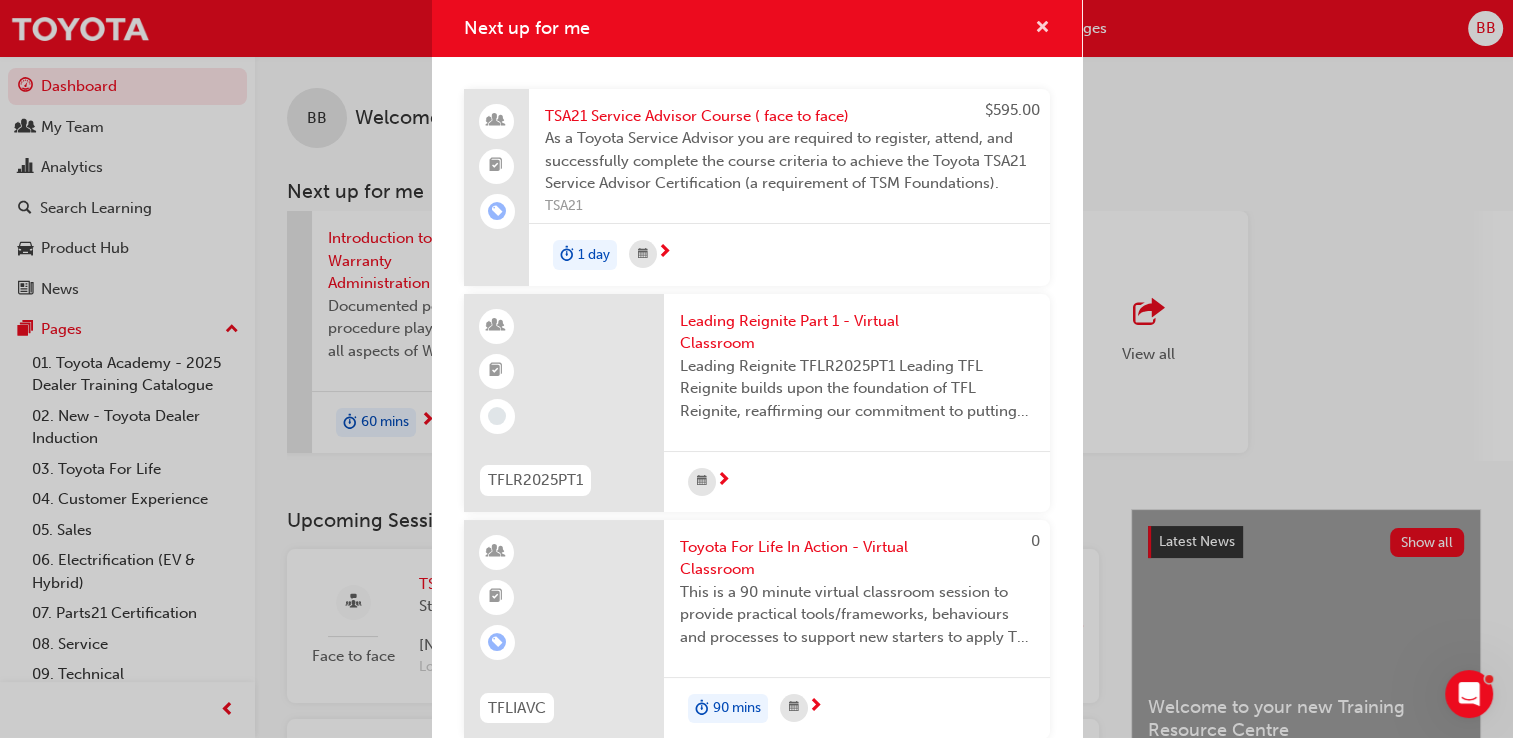 click at bounding box center (1042, 29) 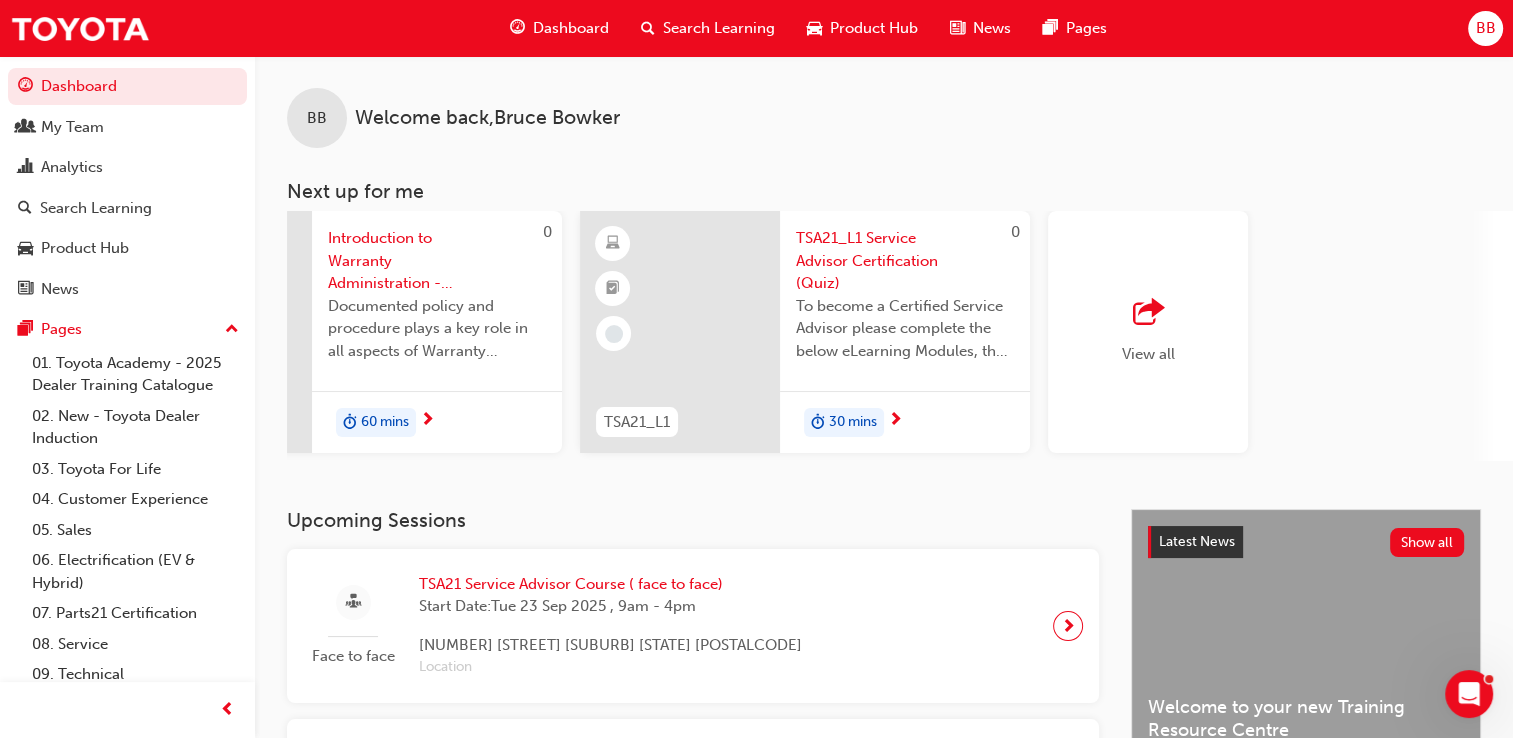 click on "BB" at bounding box center (1485, 28) 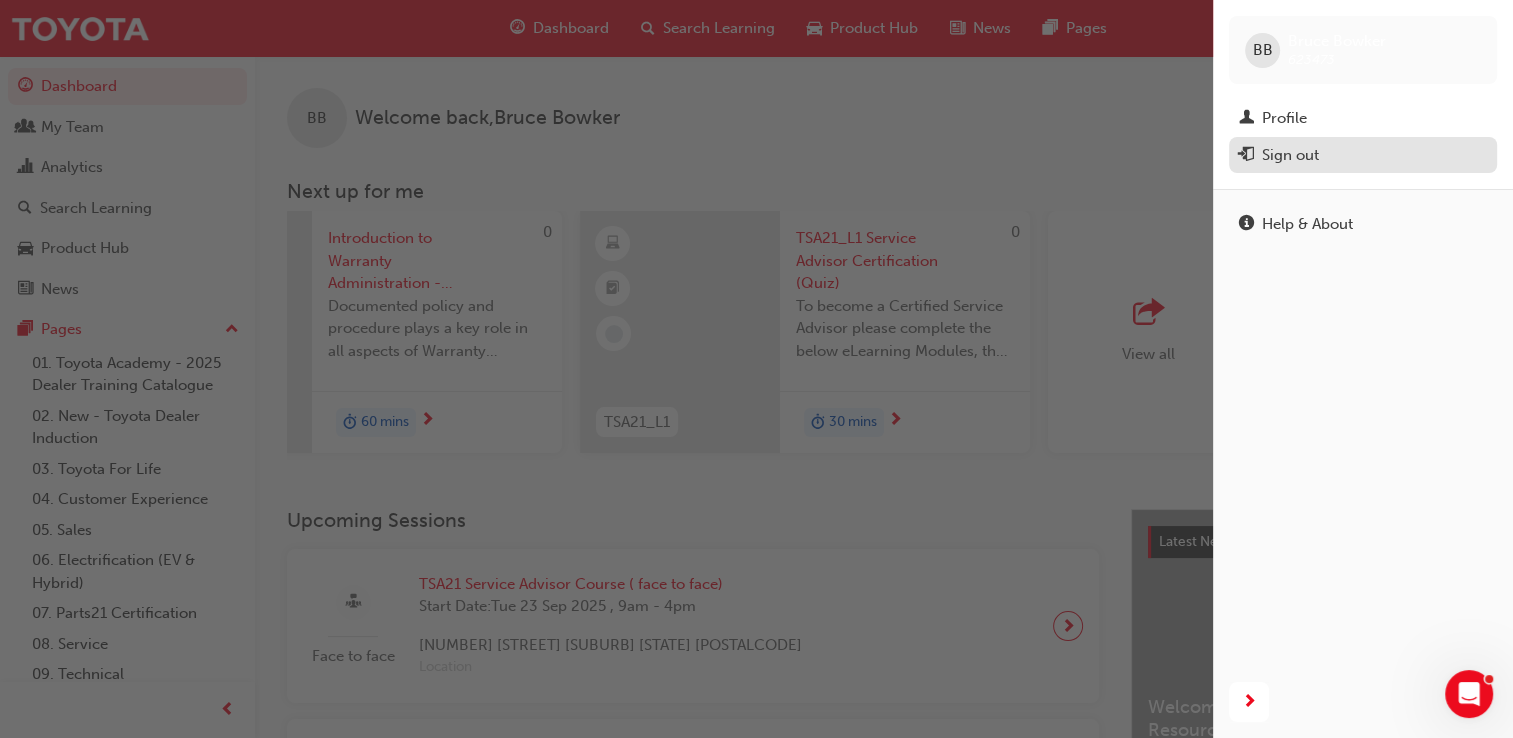 click on "Sign out" at bounding box center [1290, 155] 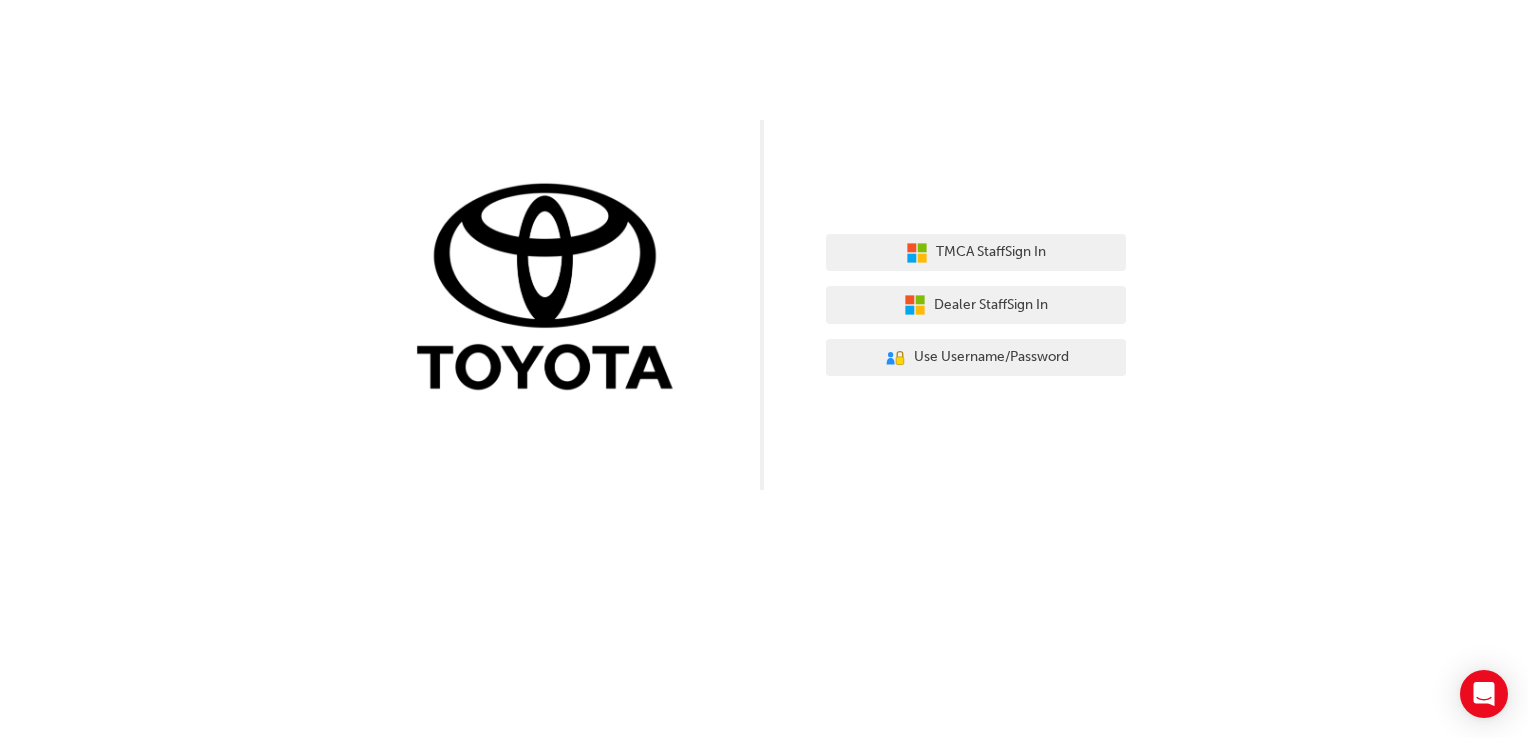 scroll, scrollTop: 0, scrollLeft: 0, axis: both 